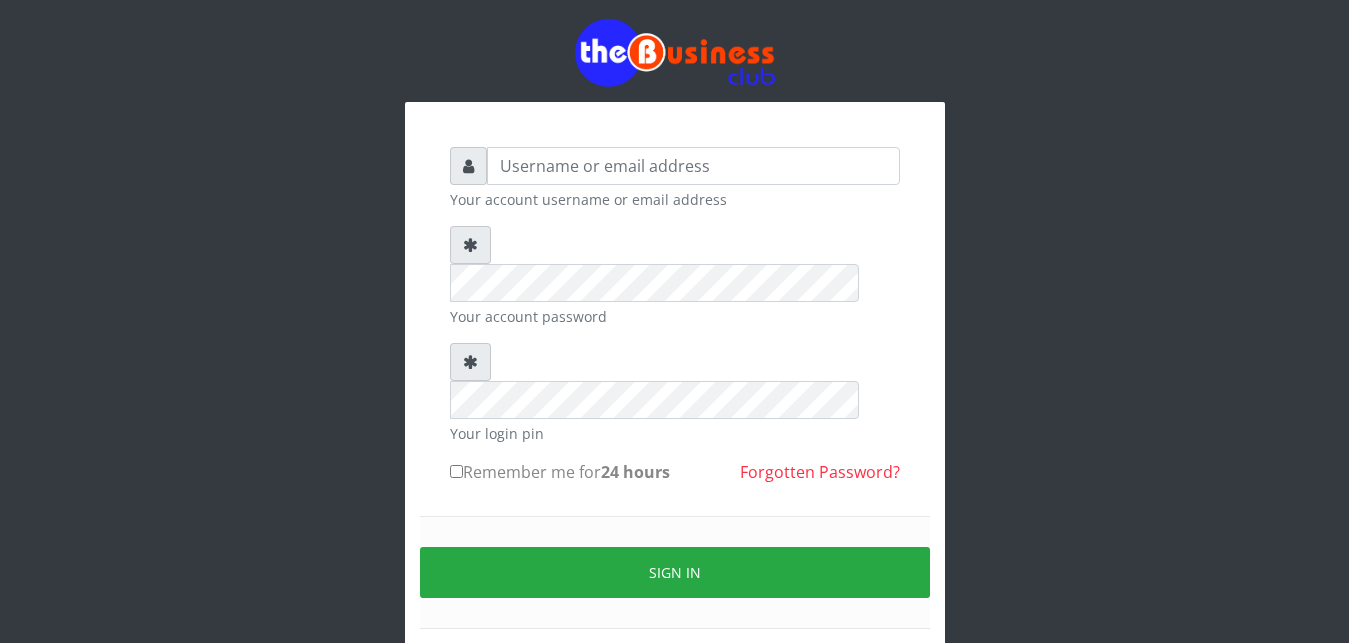 scroll, scrollTop: 33, scrollLeft: 0, axis: vertical 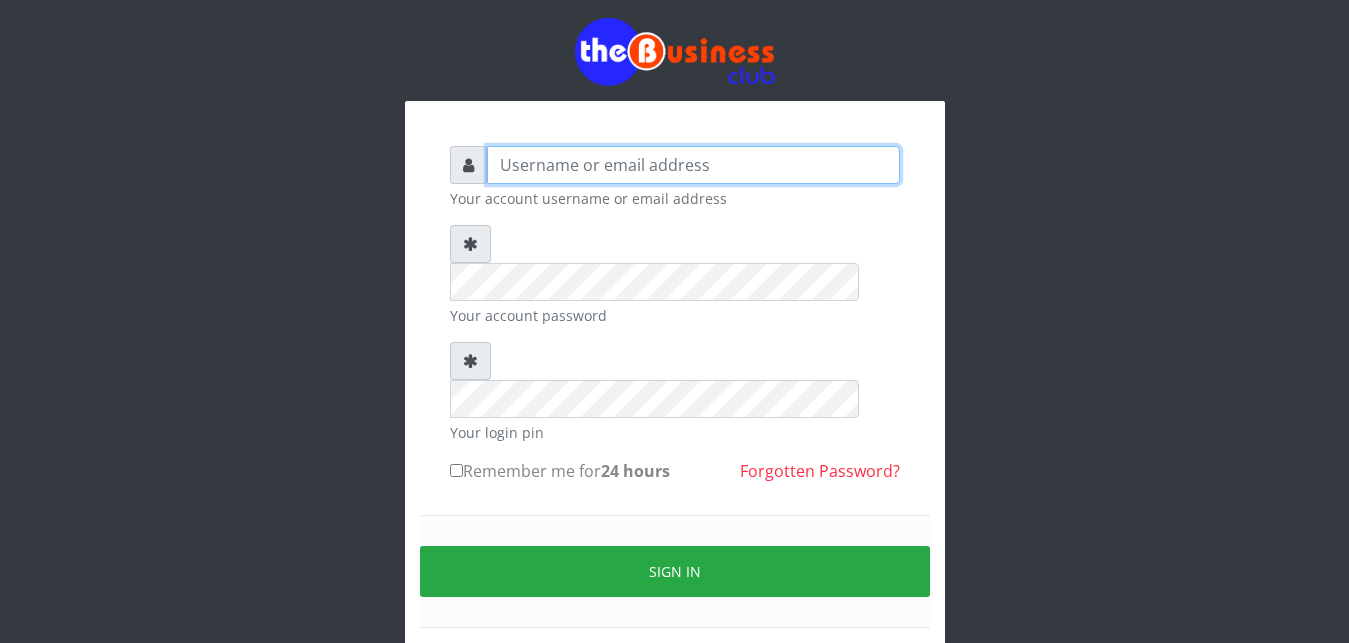 click at bounding box center [693, 165] 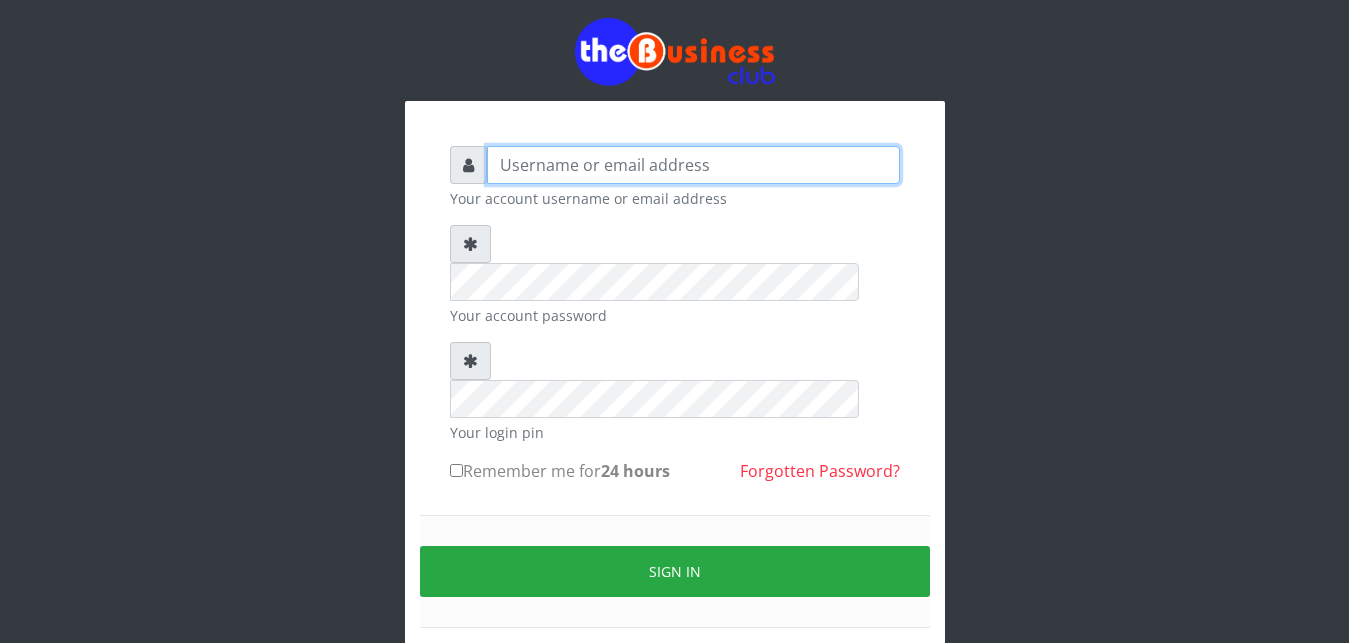 click at bounding box center [693, 165] 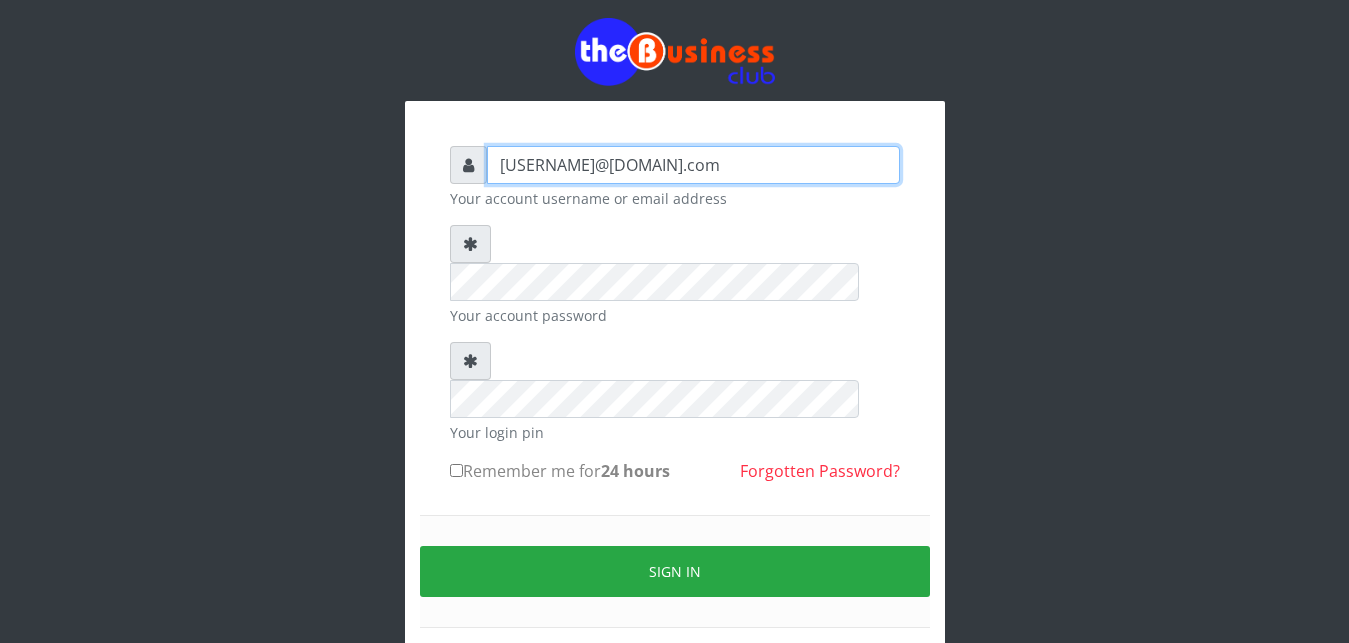 type on "ayodejiogidan9@gail.com" 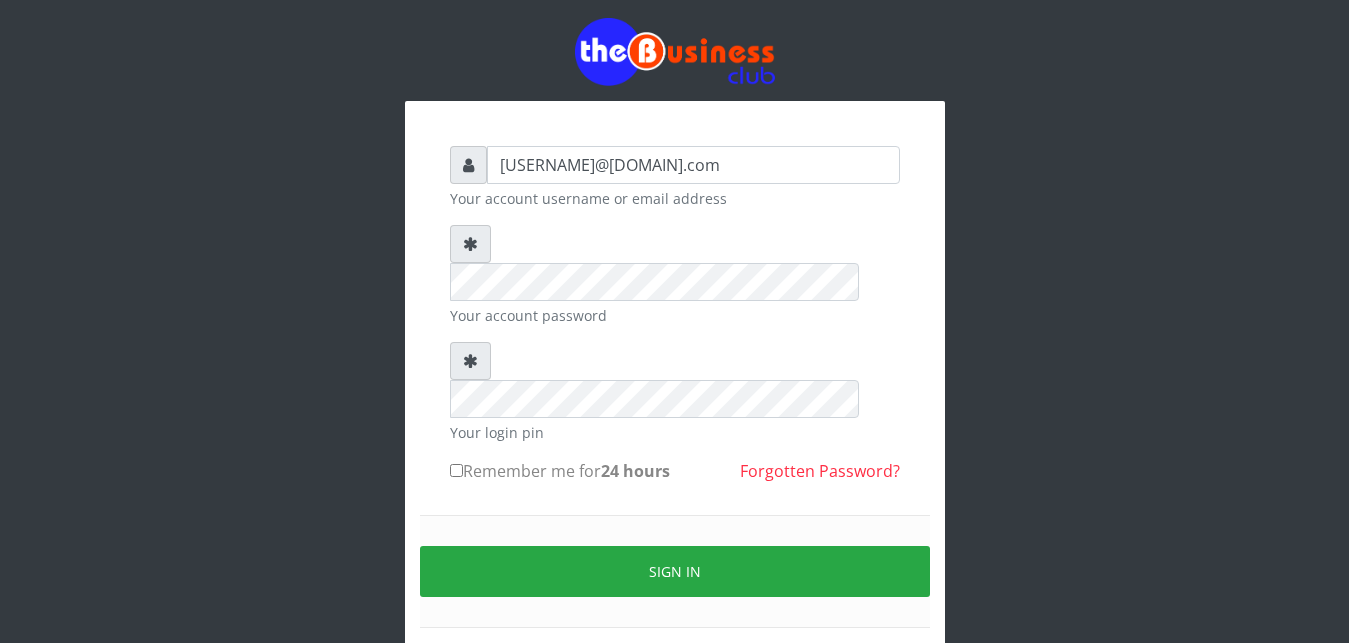click on "Remember me for  24 hours" at bounding box center [560, 471] 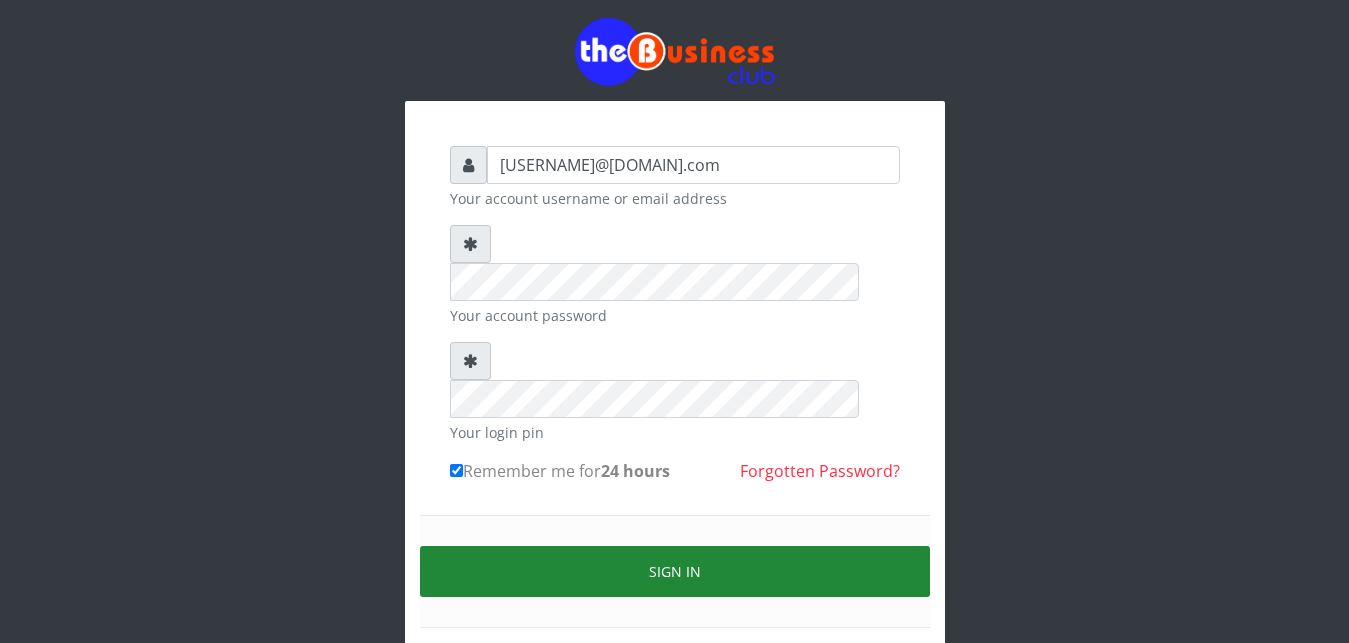 click on "Sign in" at bounding box center [675, 571] 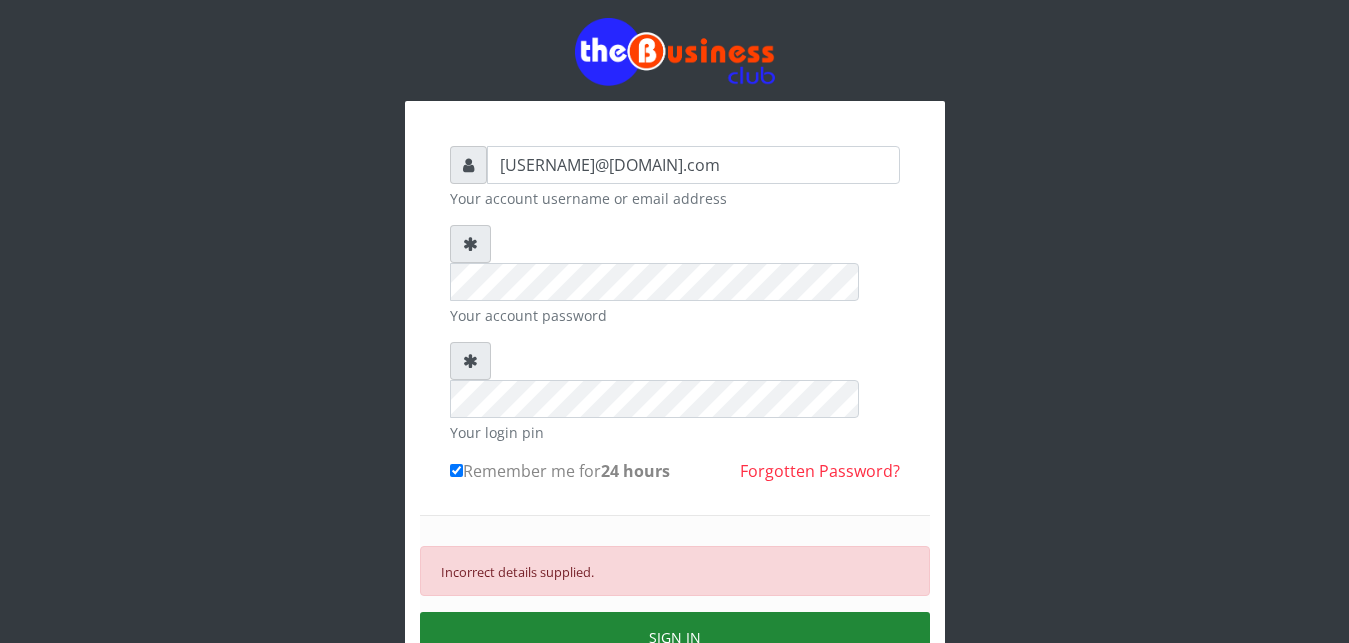 click on "SIGN IN" at bounding box center [675, 637] 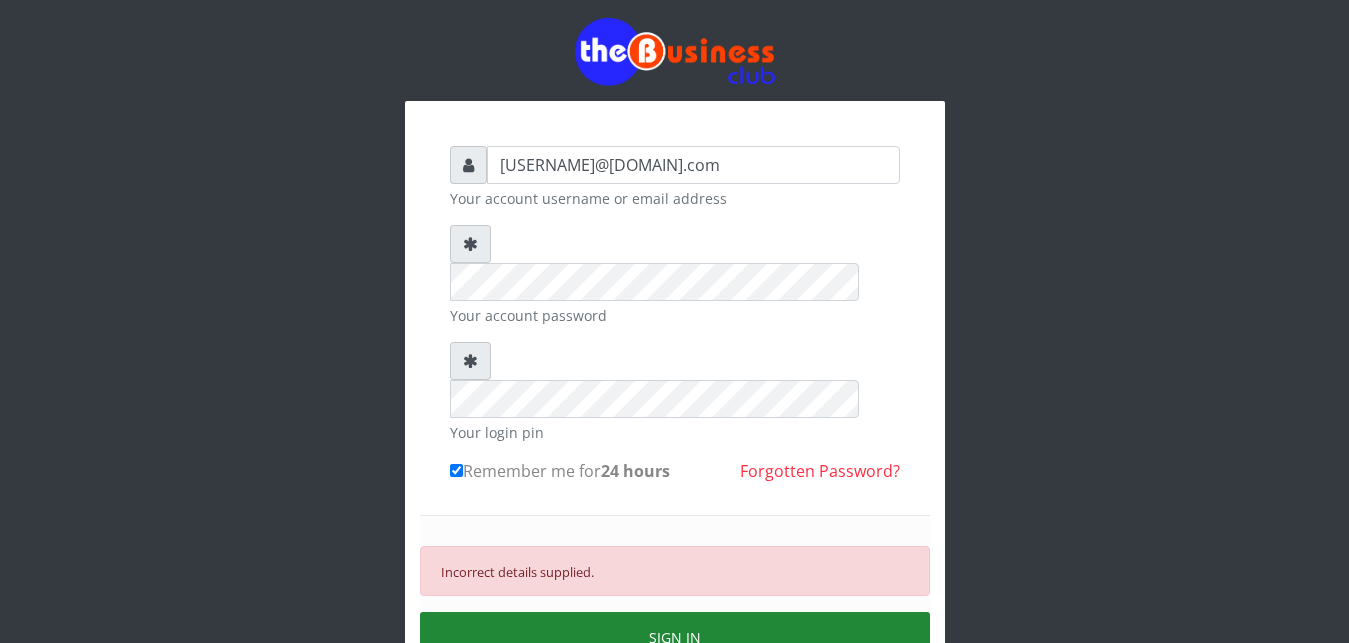 click on "SIGN IN" at bounding box center (675, 637) 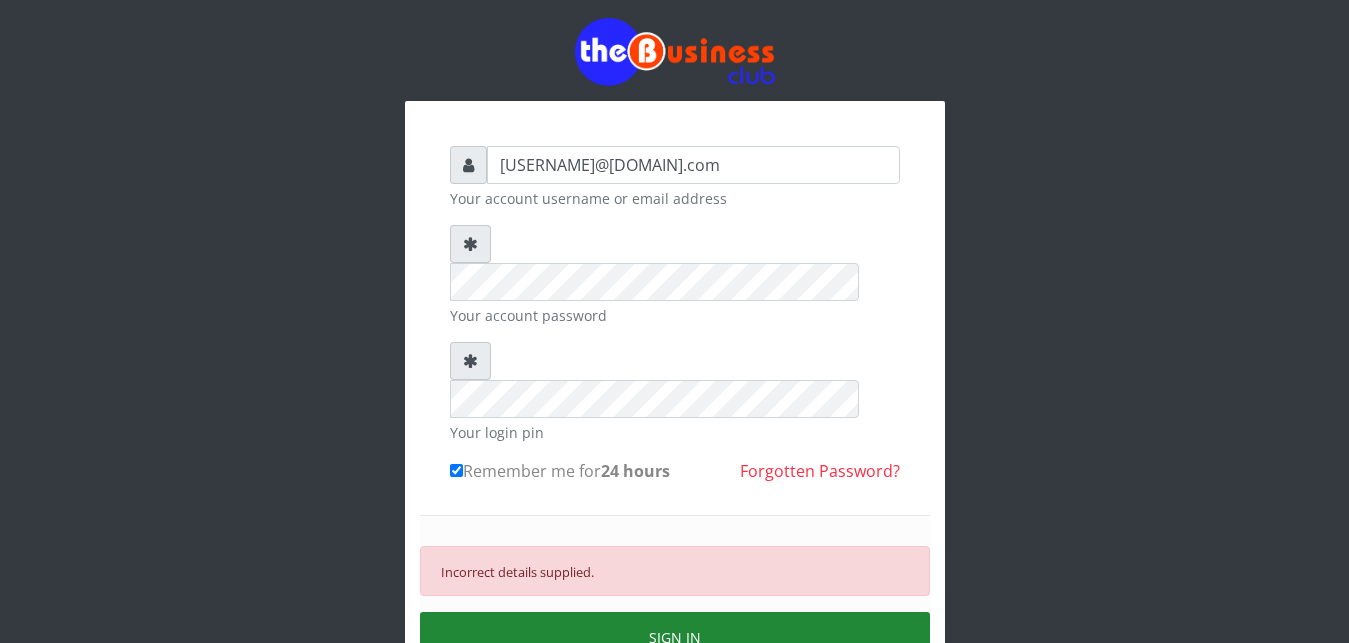 click on "SIGN IN" at bounding box center [675, 637] 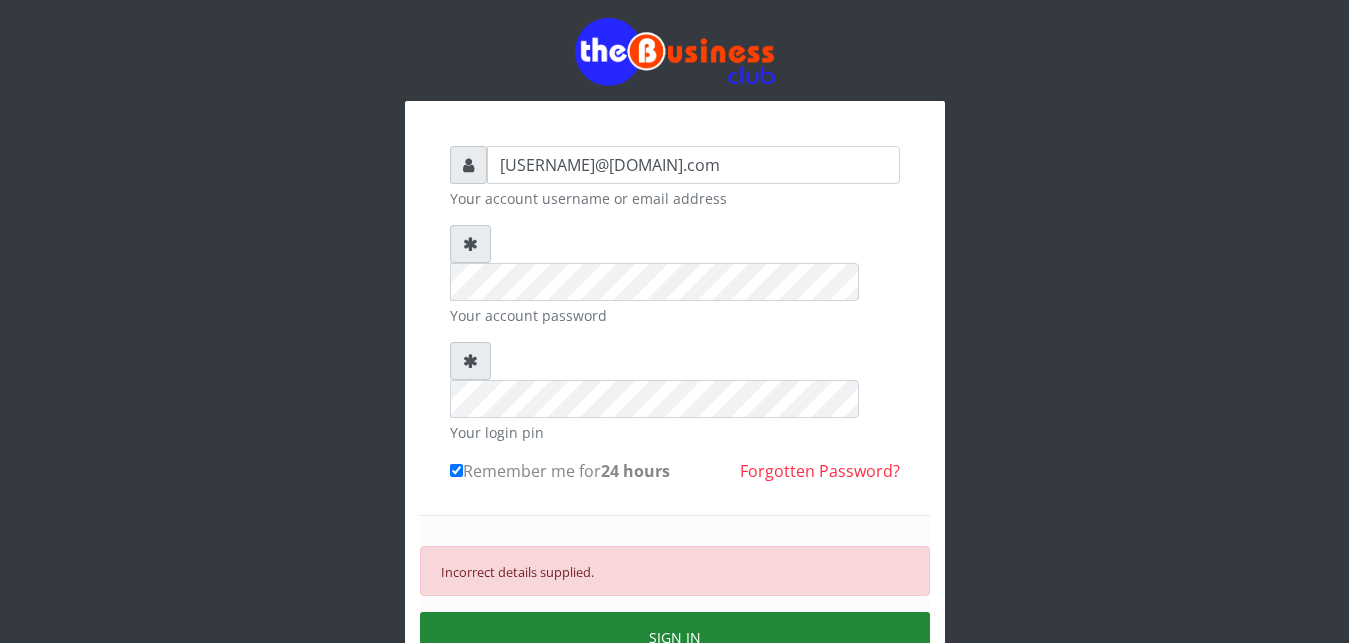 click on "SIGN IN" at bounding box center (675, 637) 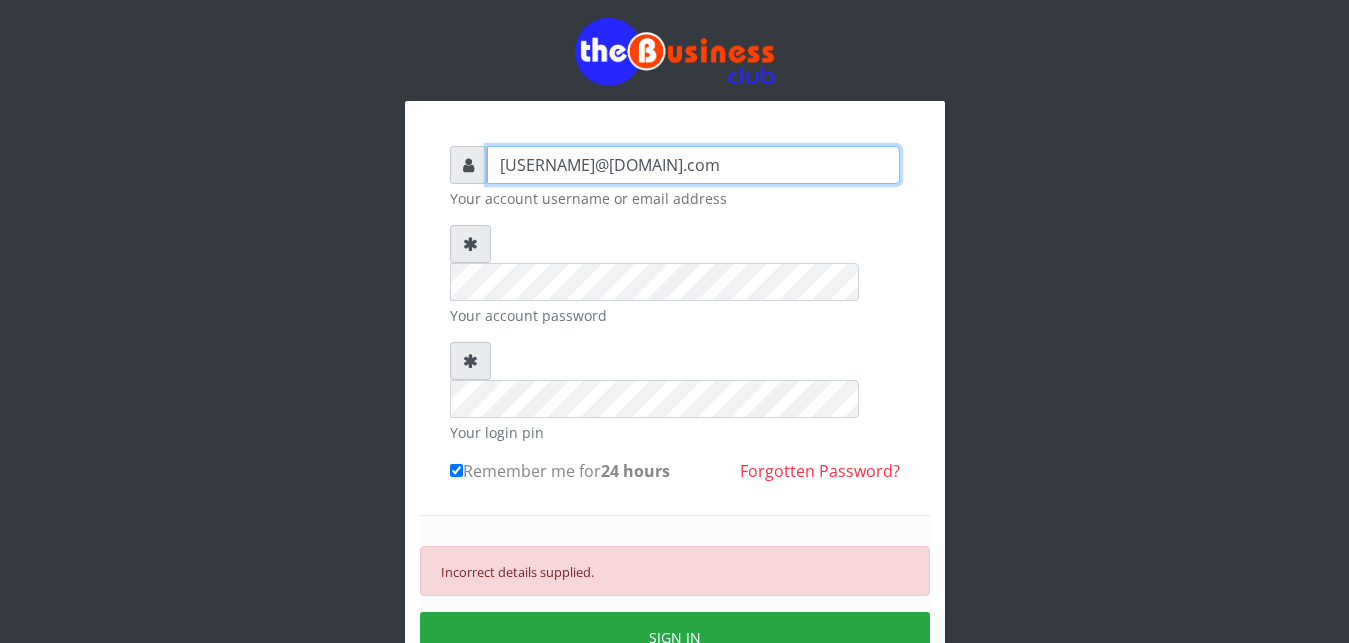click on "ayodejiogidan9@gail.com" at bounding box center [693, 165] 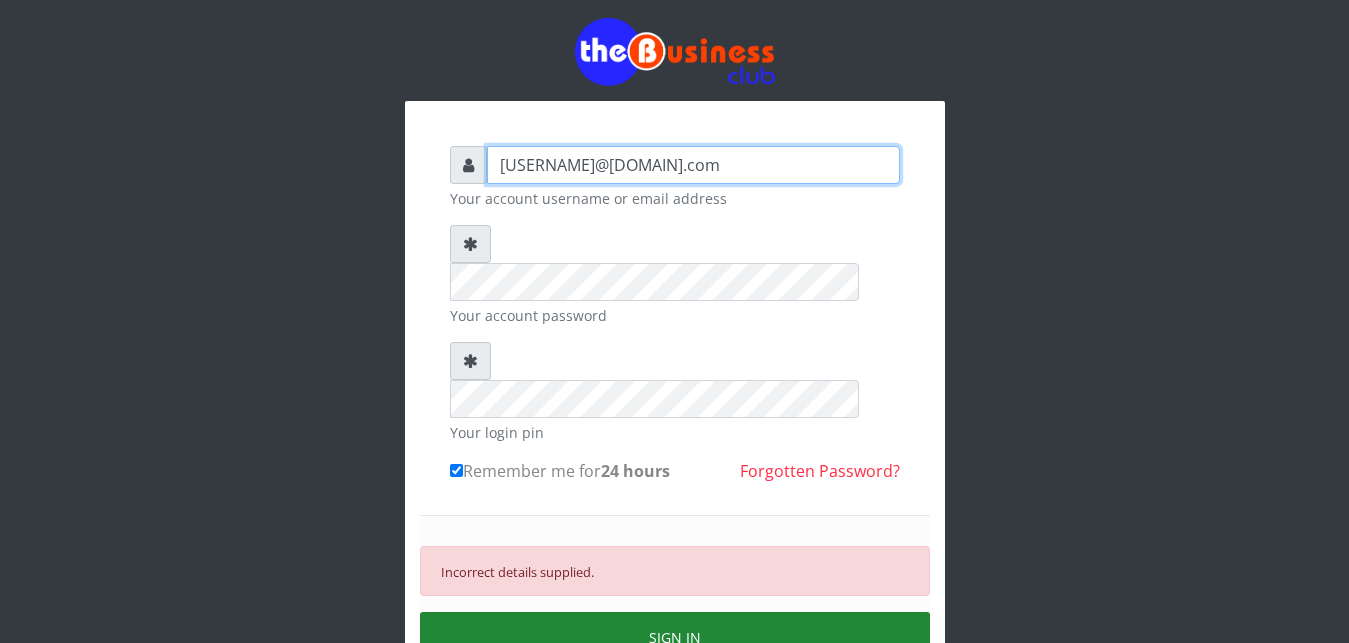 type on "ayodejiogidan9@gmail.com" 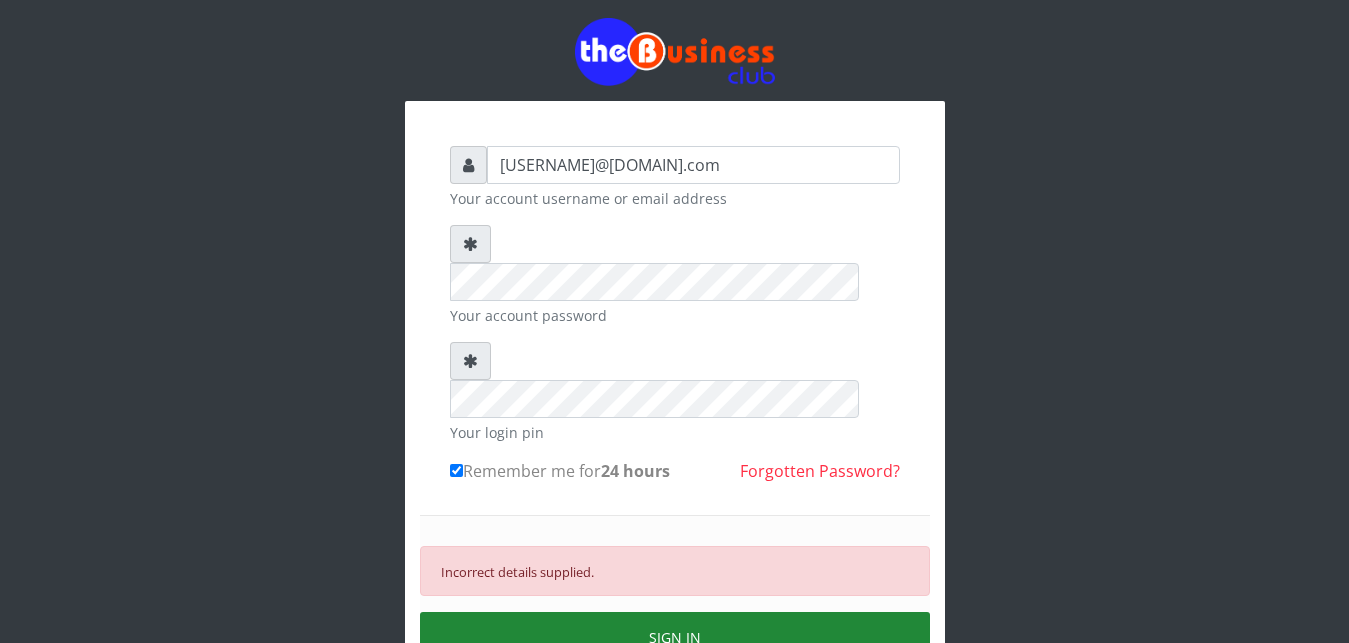 click on "SIGN IN" at bounding box center [675, 637] 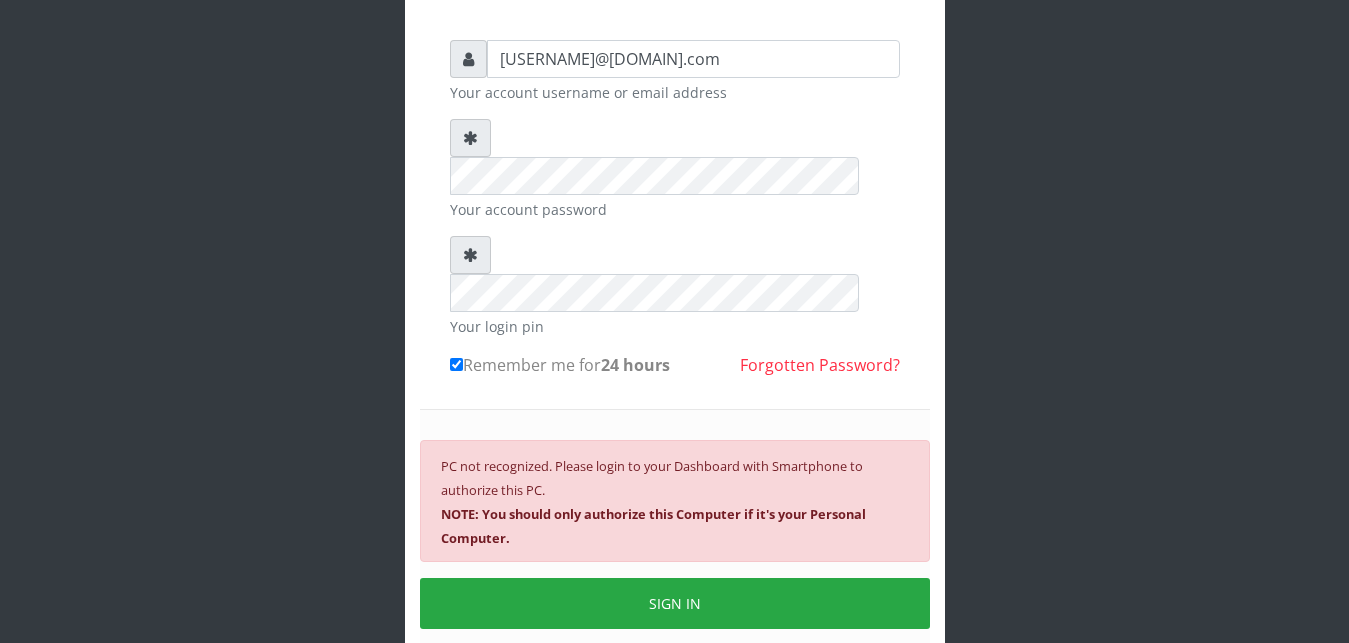 scroll, scrollTop: 147, scrollLeft: 0, axis: vertical 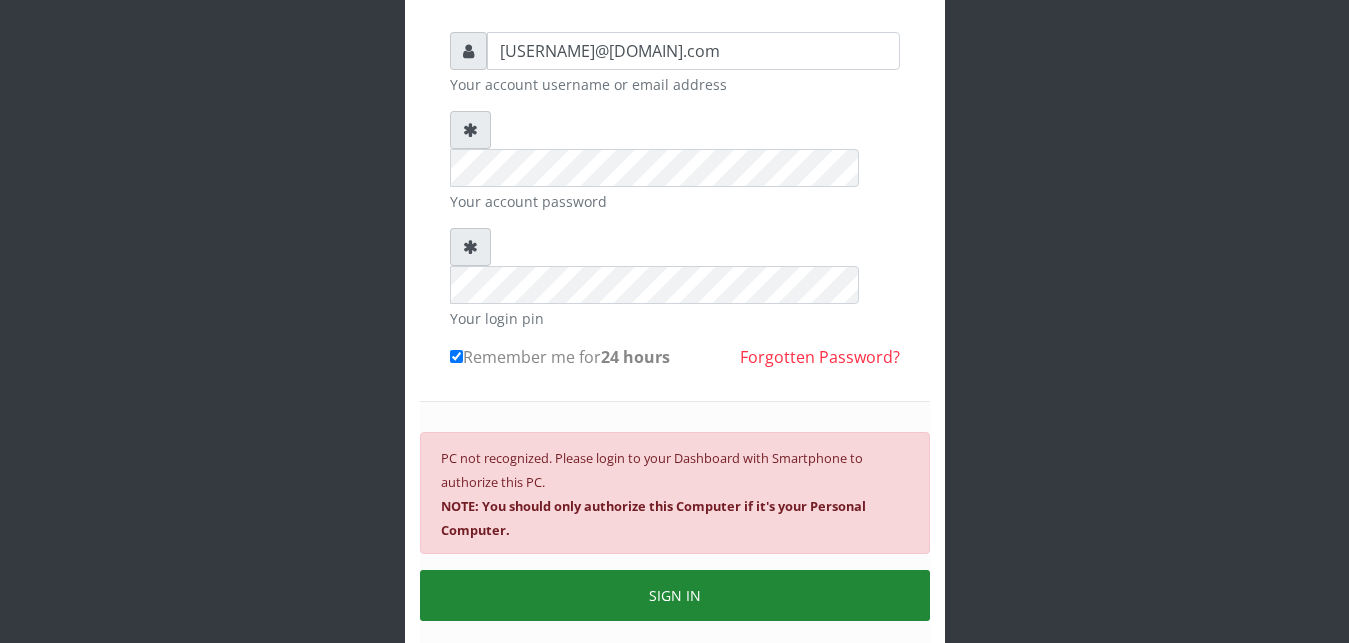 click on "SIGN IN" at bounding box center [675, 595] 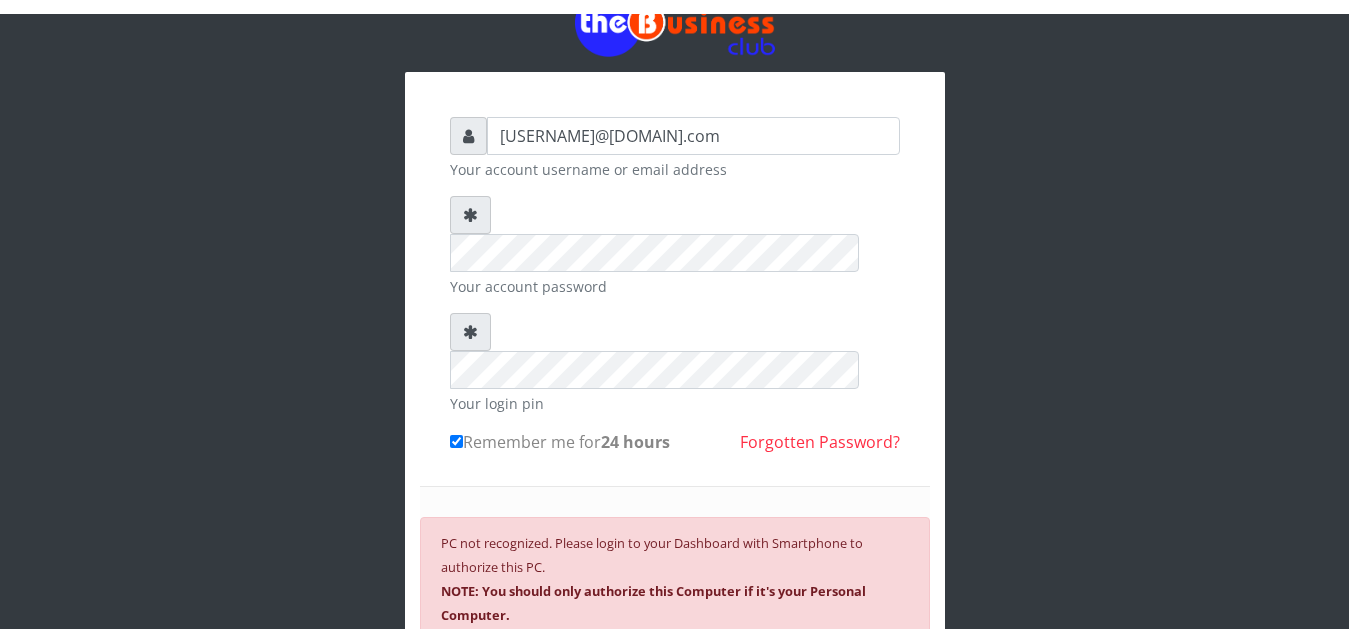 scroll, scrollTop: 76, scrollLeft: 0, axis: vertical 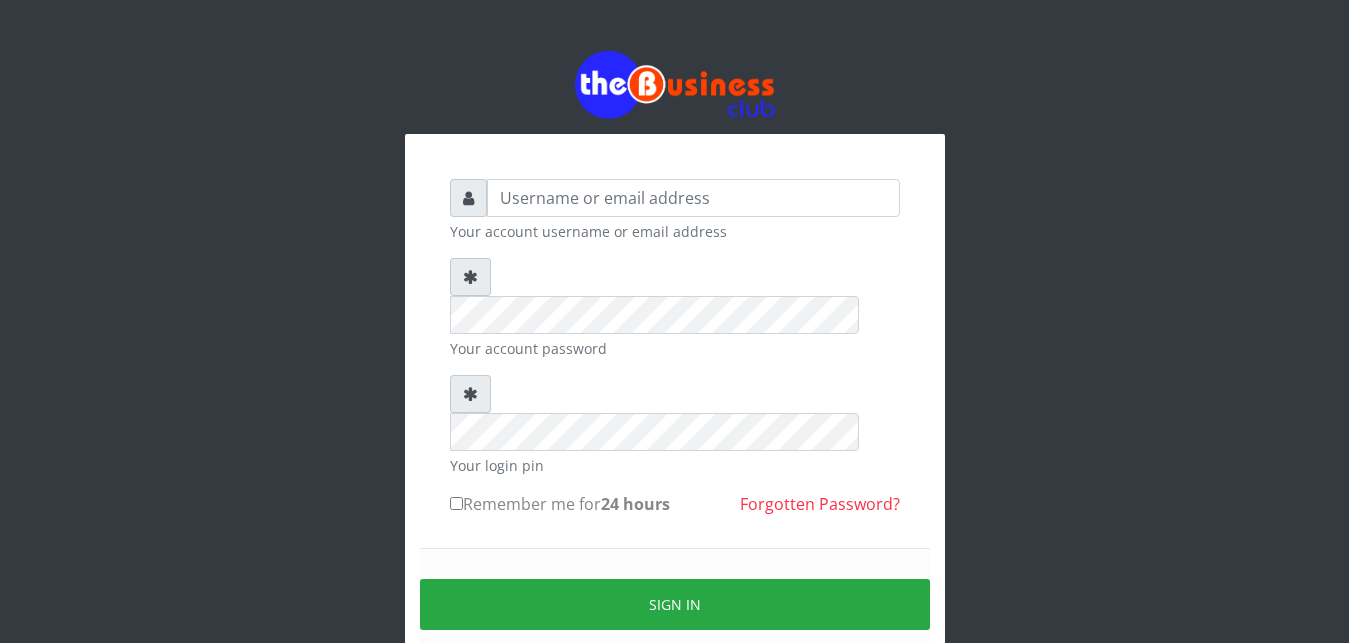 type on "e" 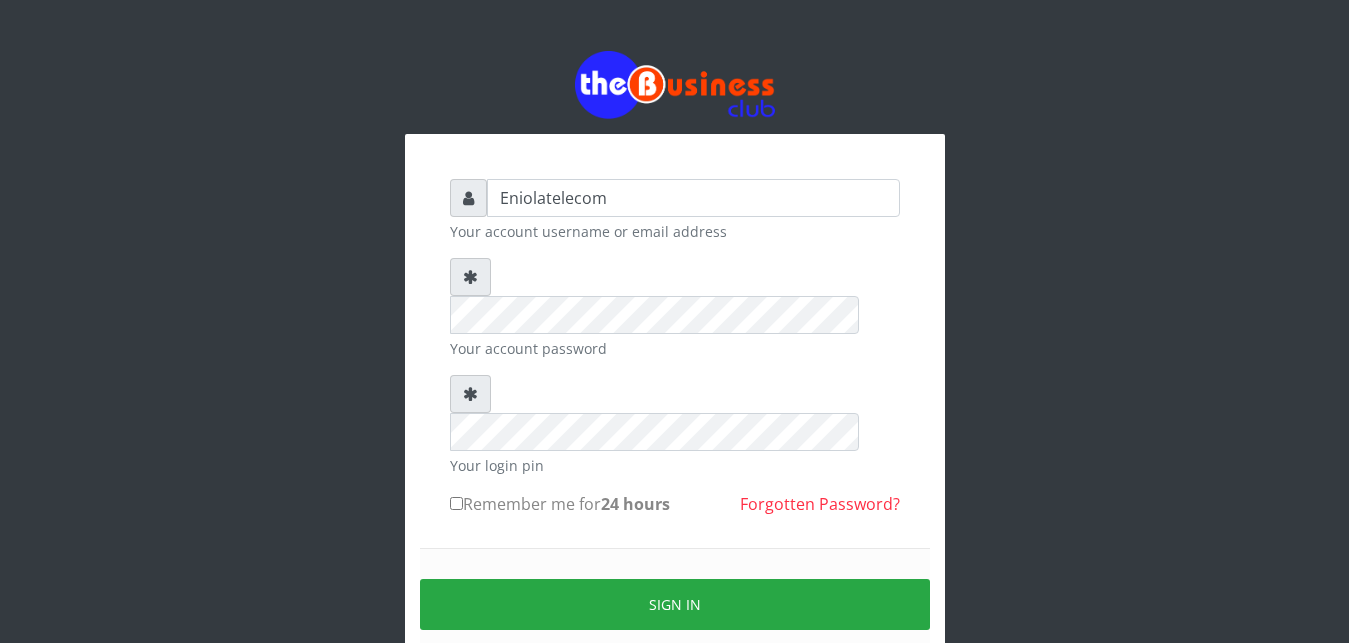 type on "Eniolatelecom" 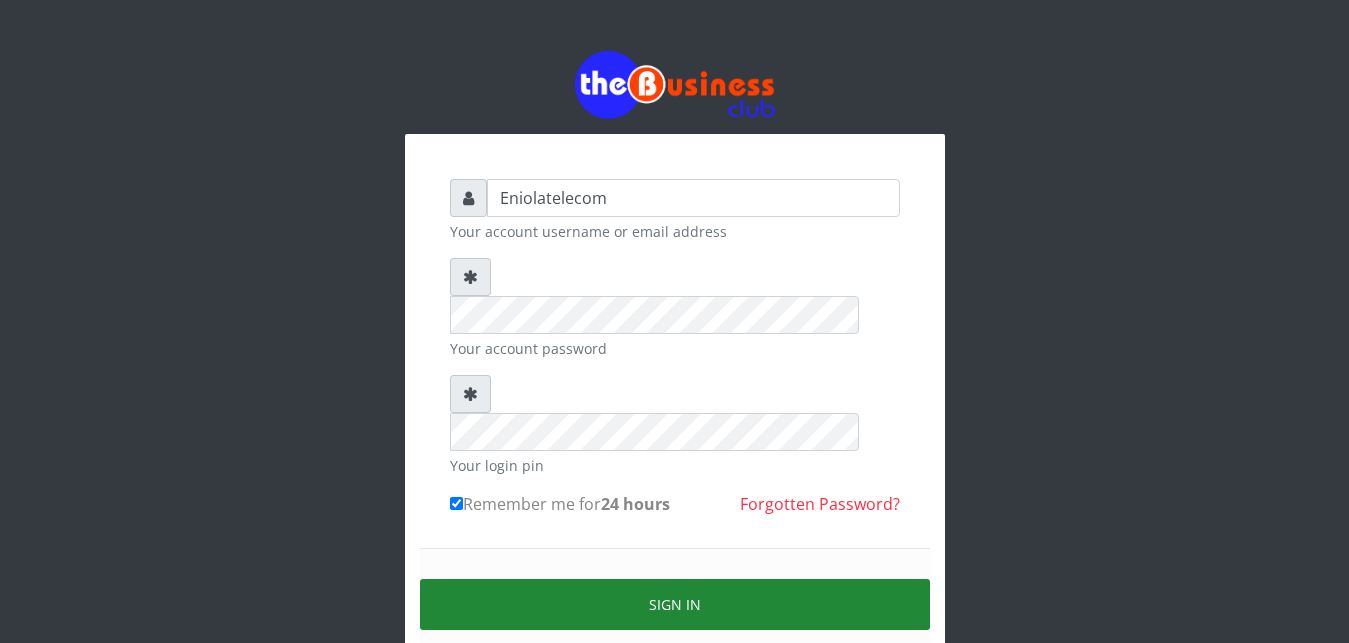 click on "Sign in" at bounding box center [675, 604] 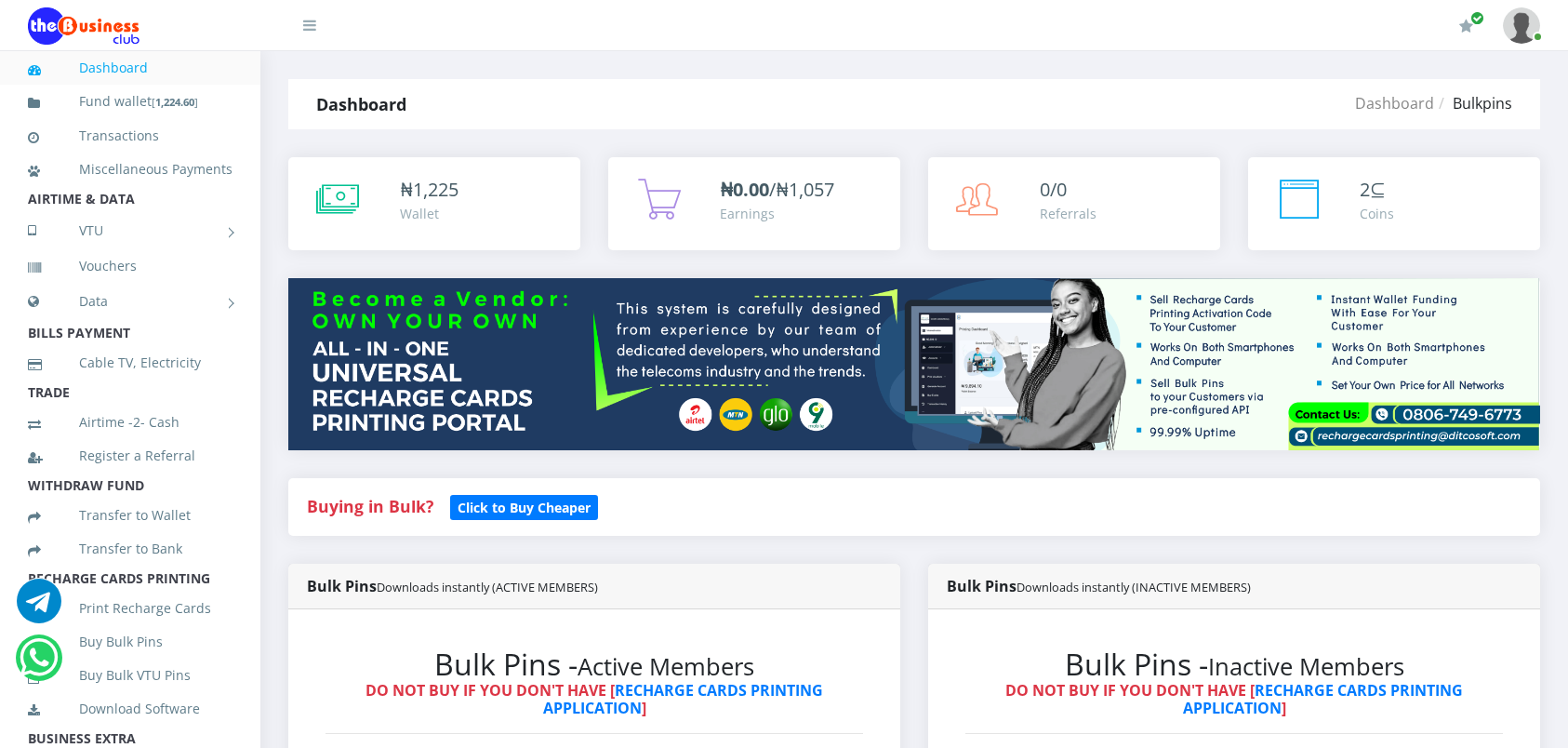scroll, scrollTop: 0, scrollLeft: 0, axis: both 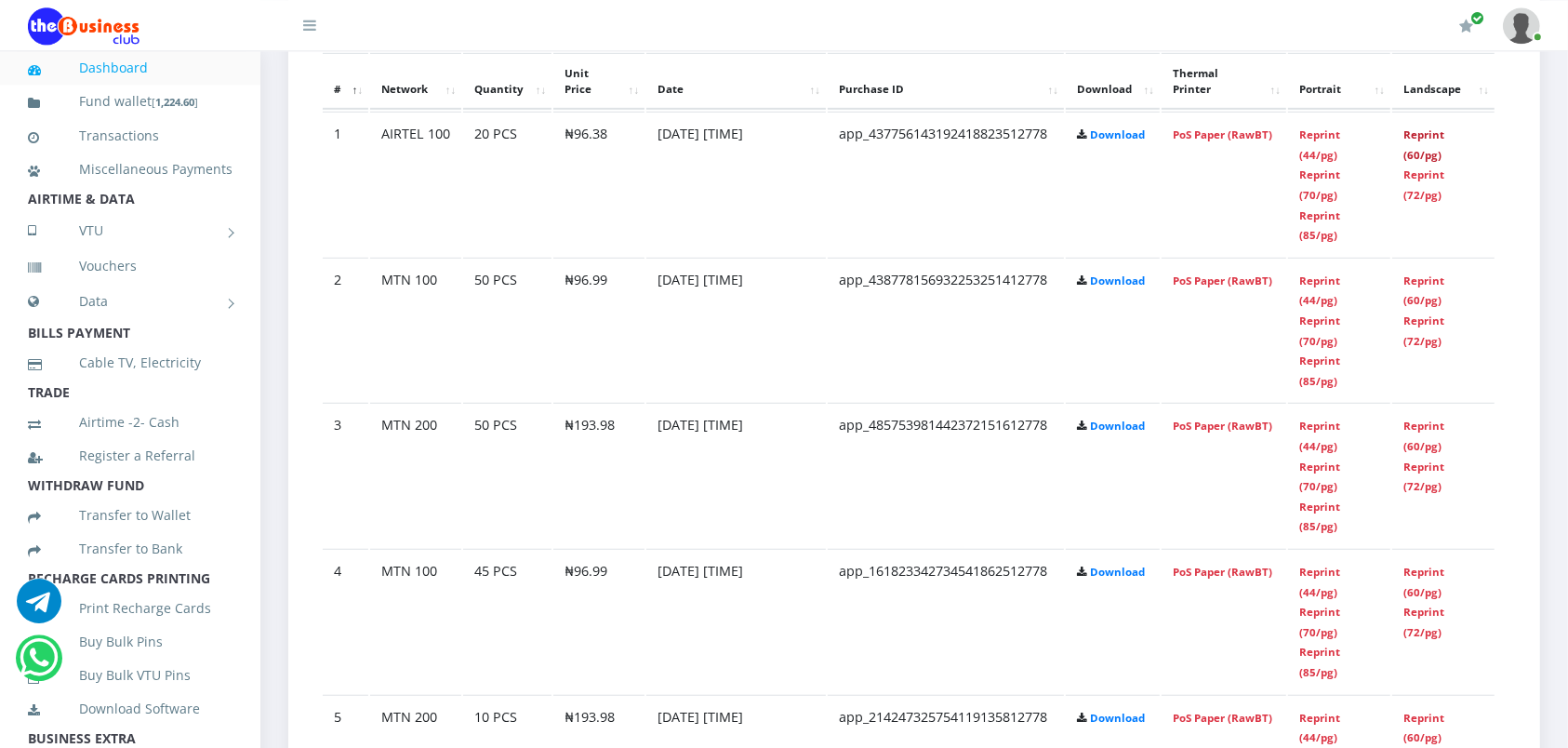 click on "Reprint (60/pg)" at bounding box center (1424, 143) 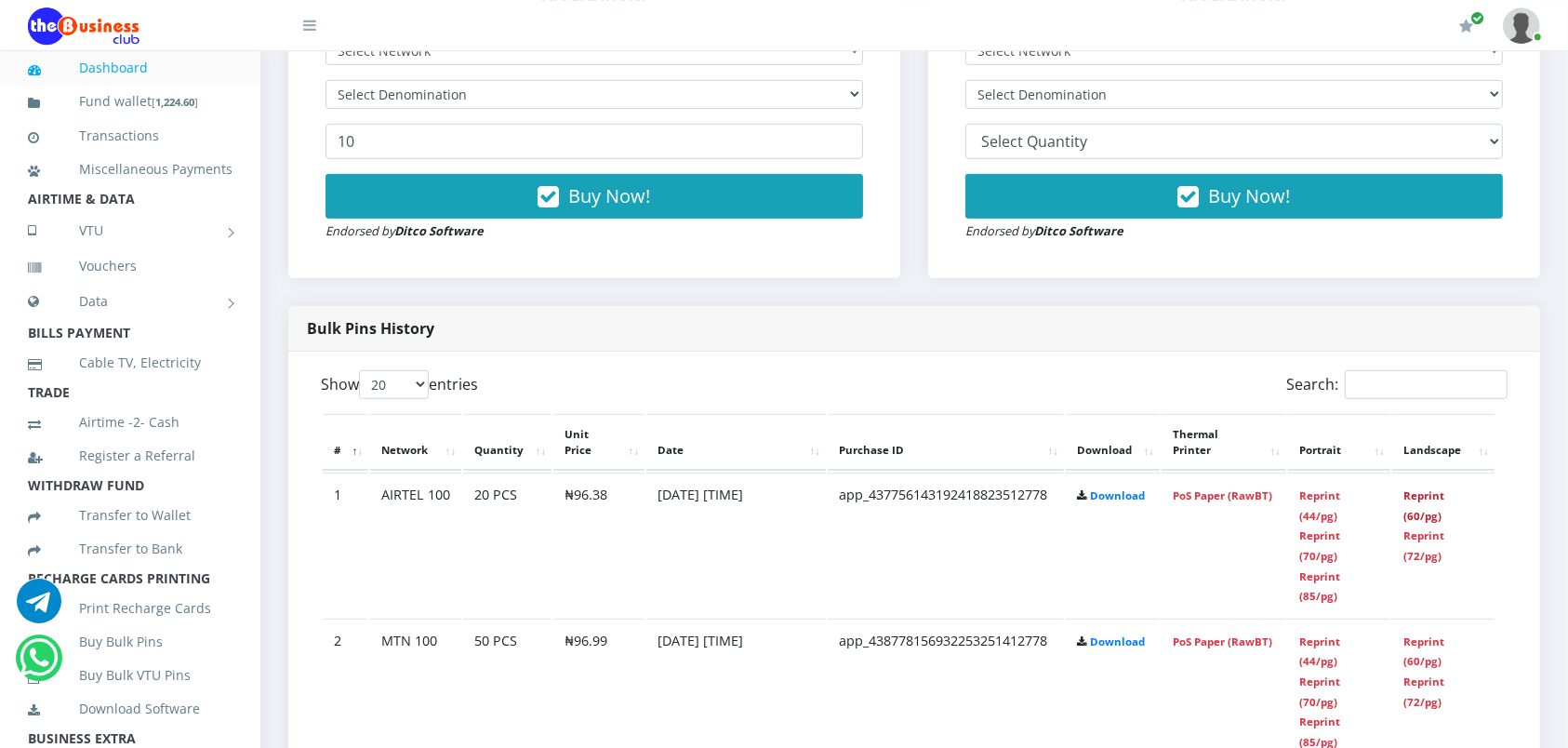 scroll, scrollTop: 0, scrollLeft: 0, axis: both 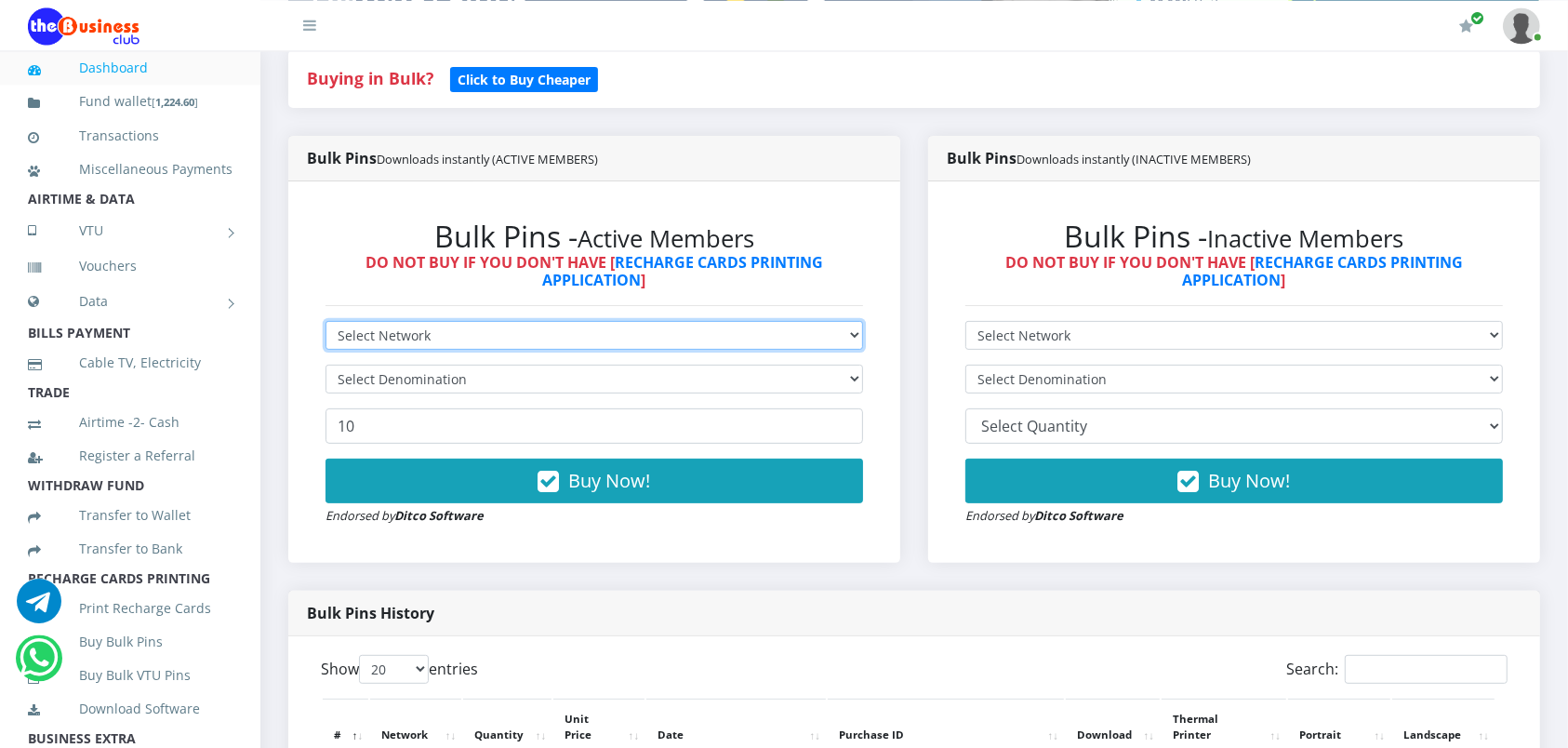 click on "Select Network
MTN
Globacom
9Mobile
Airtel" at bounding box center [594, 334] 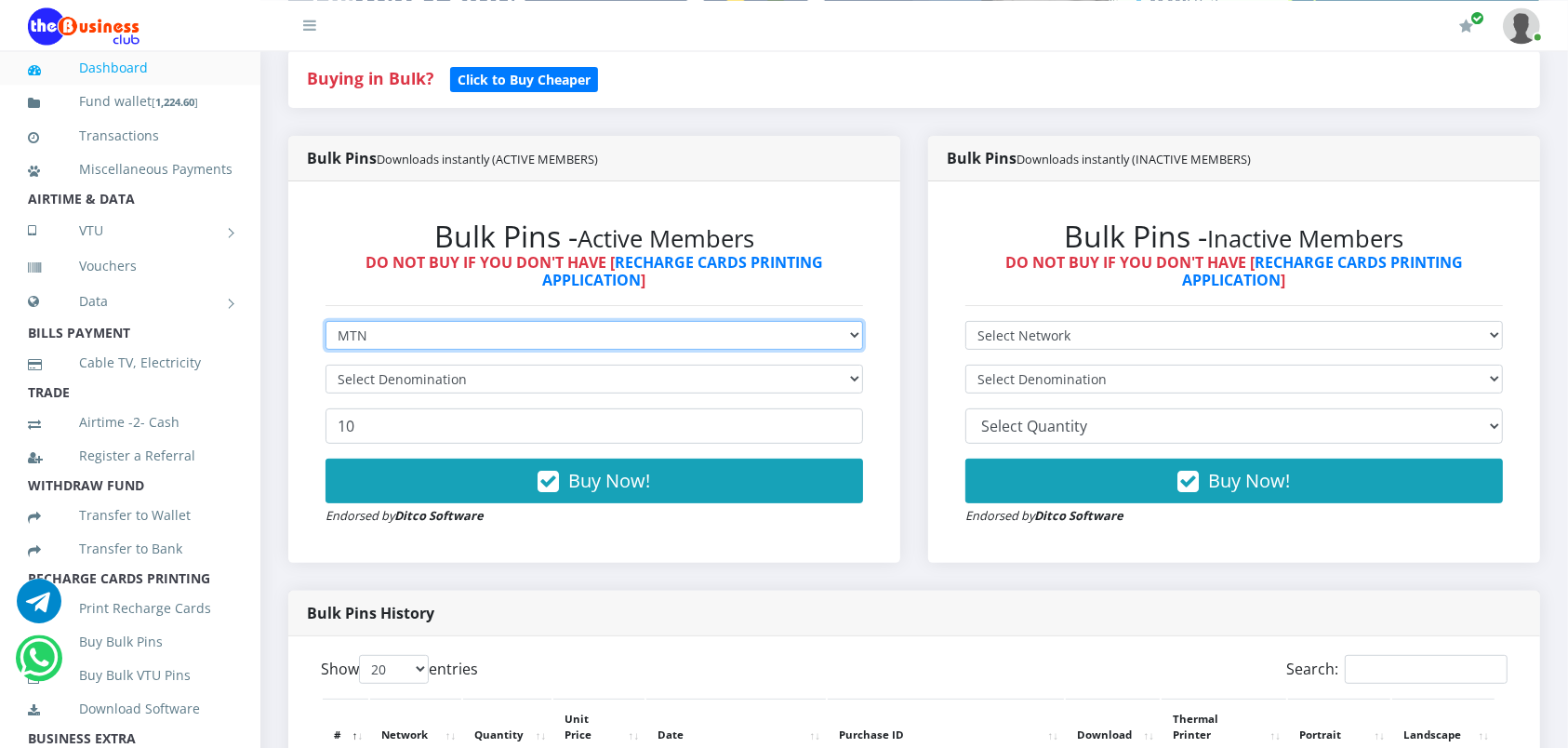 click on "MTN" at bounding box center [0, 0] 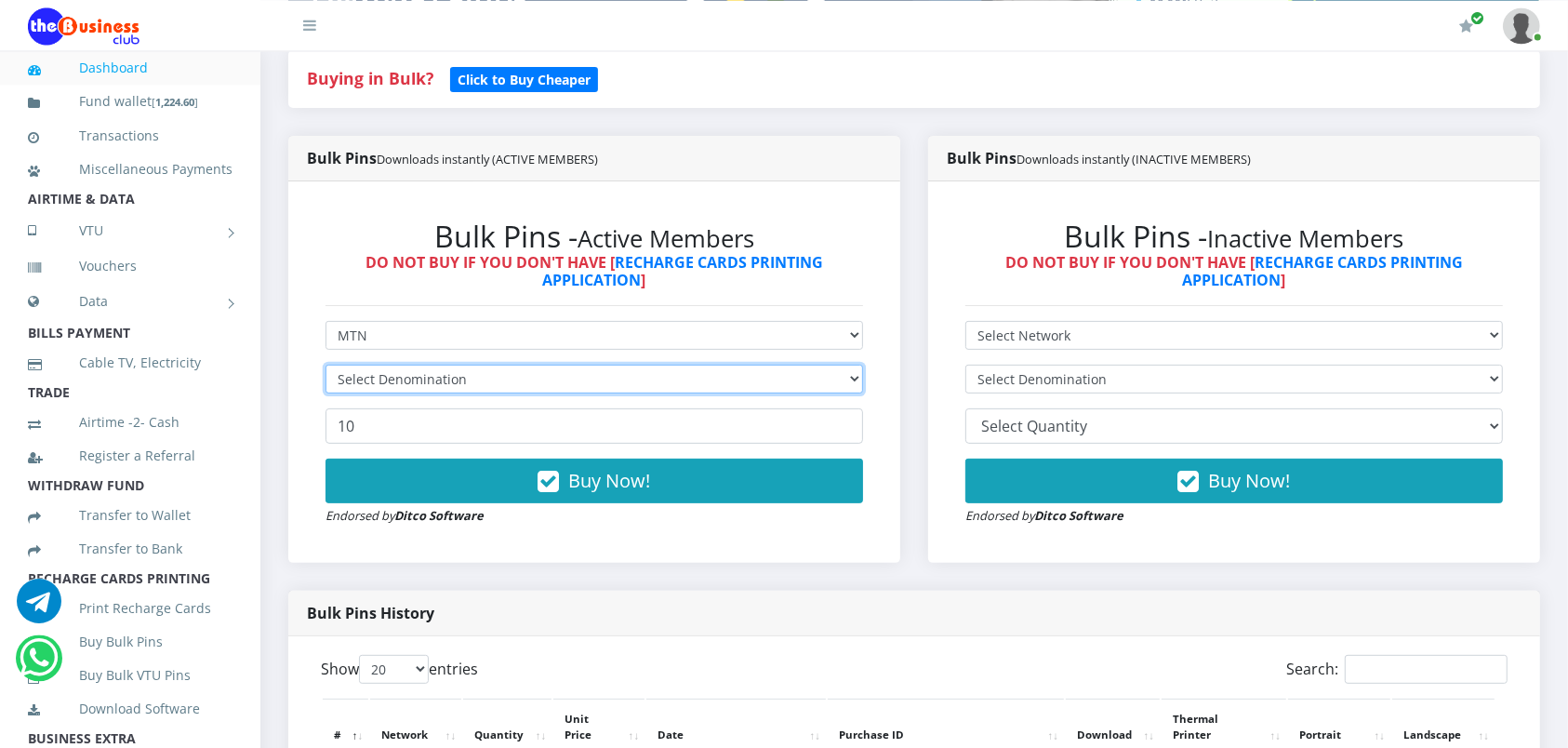 click on "Select Denomination" at bounding box center [594, 378] 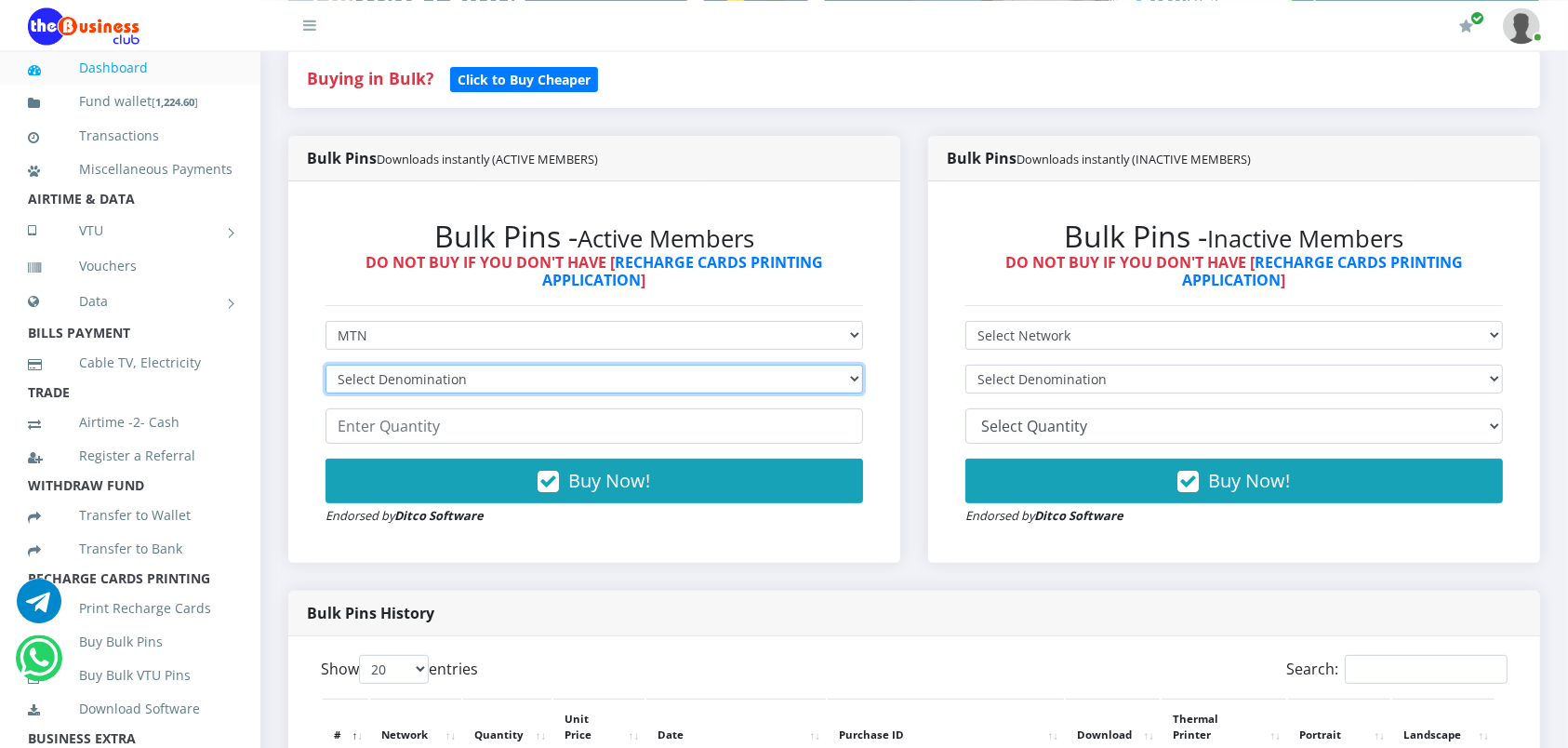 click on "Select Denomination MTN NGN100 - ₦96.99 MTN NGN200 - ₦193.98 MTN NGN400 - ₦387.96 MTN NGN500 - ₦484.95 MTN NGN1000 - ₦969.90 MTN NGN1500 - ₦1,454.85" at bounding box center (594, 378) 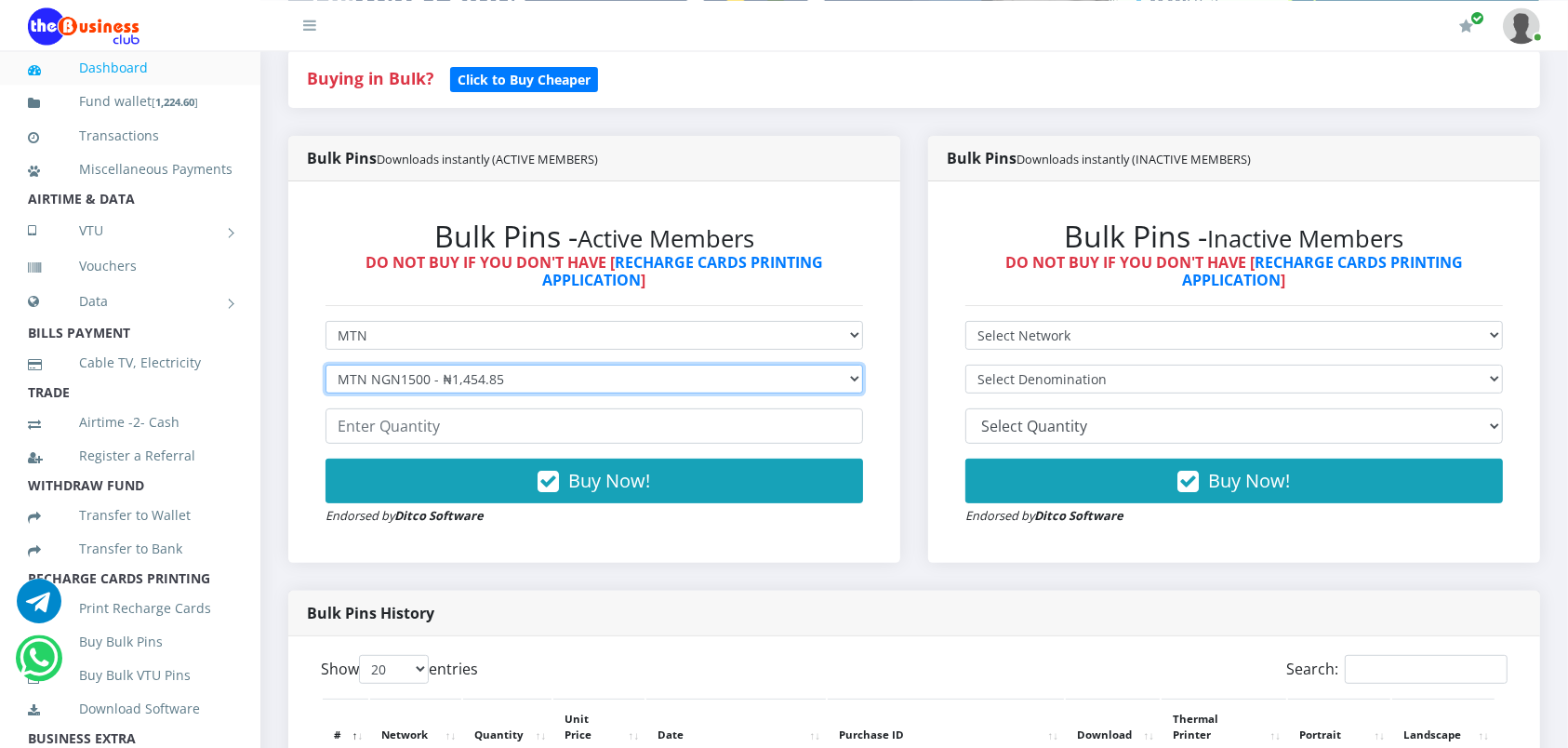 click on "MTN NGN1500 - ₦1,454.85" at bounding box center (0, 0) 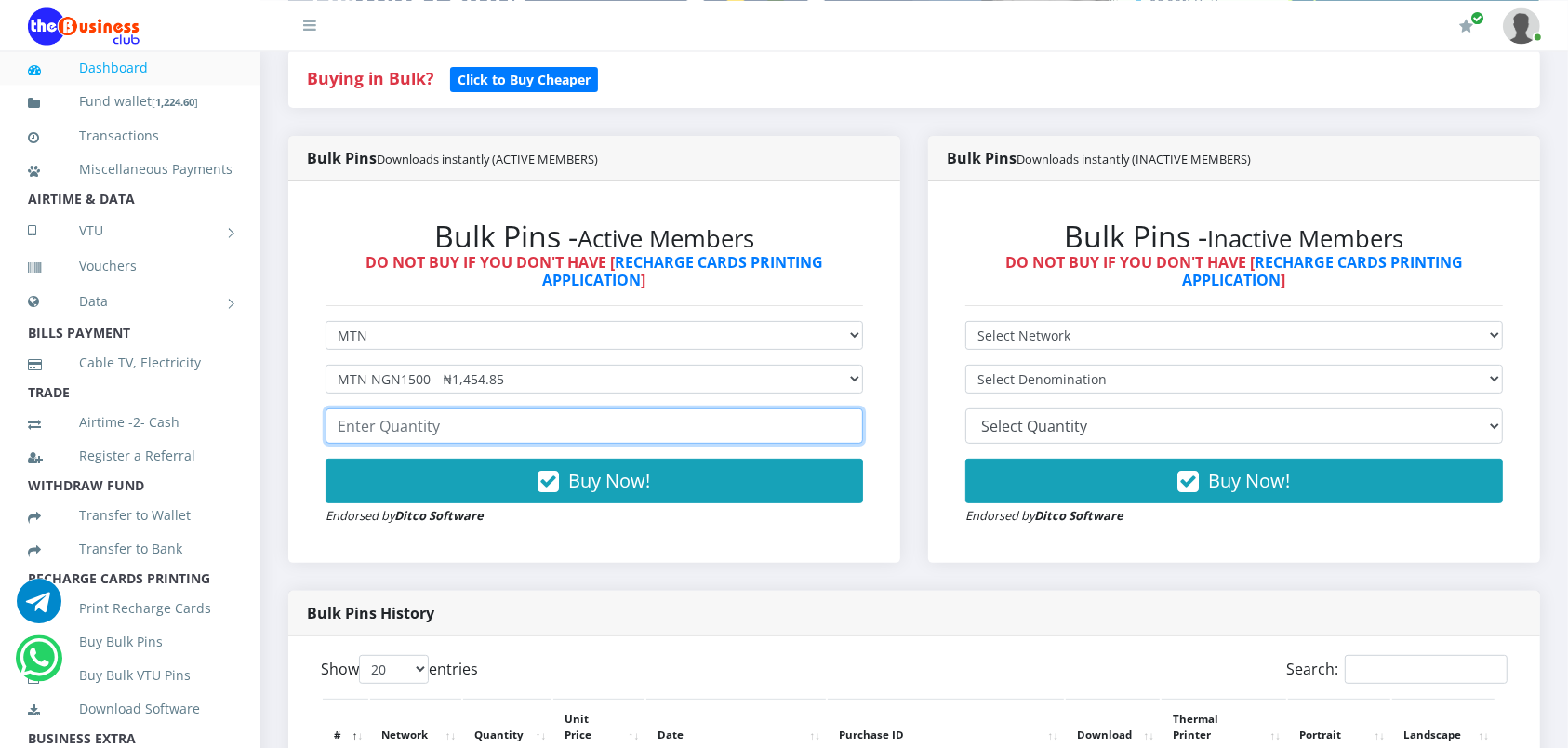 click at bounding box center [594, 425] 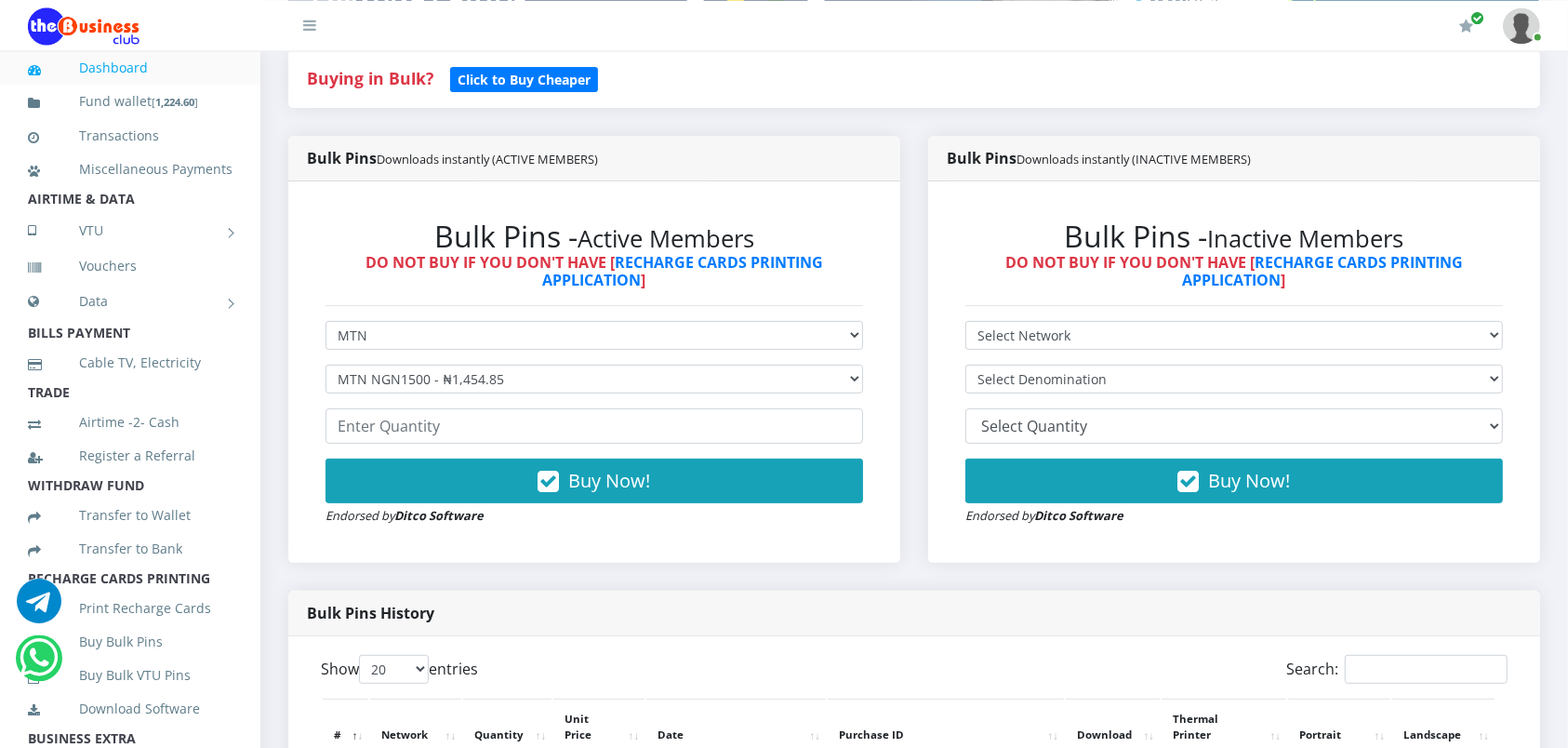 click at bounding box center (310, 25) 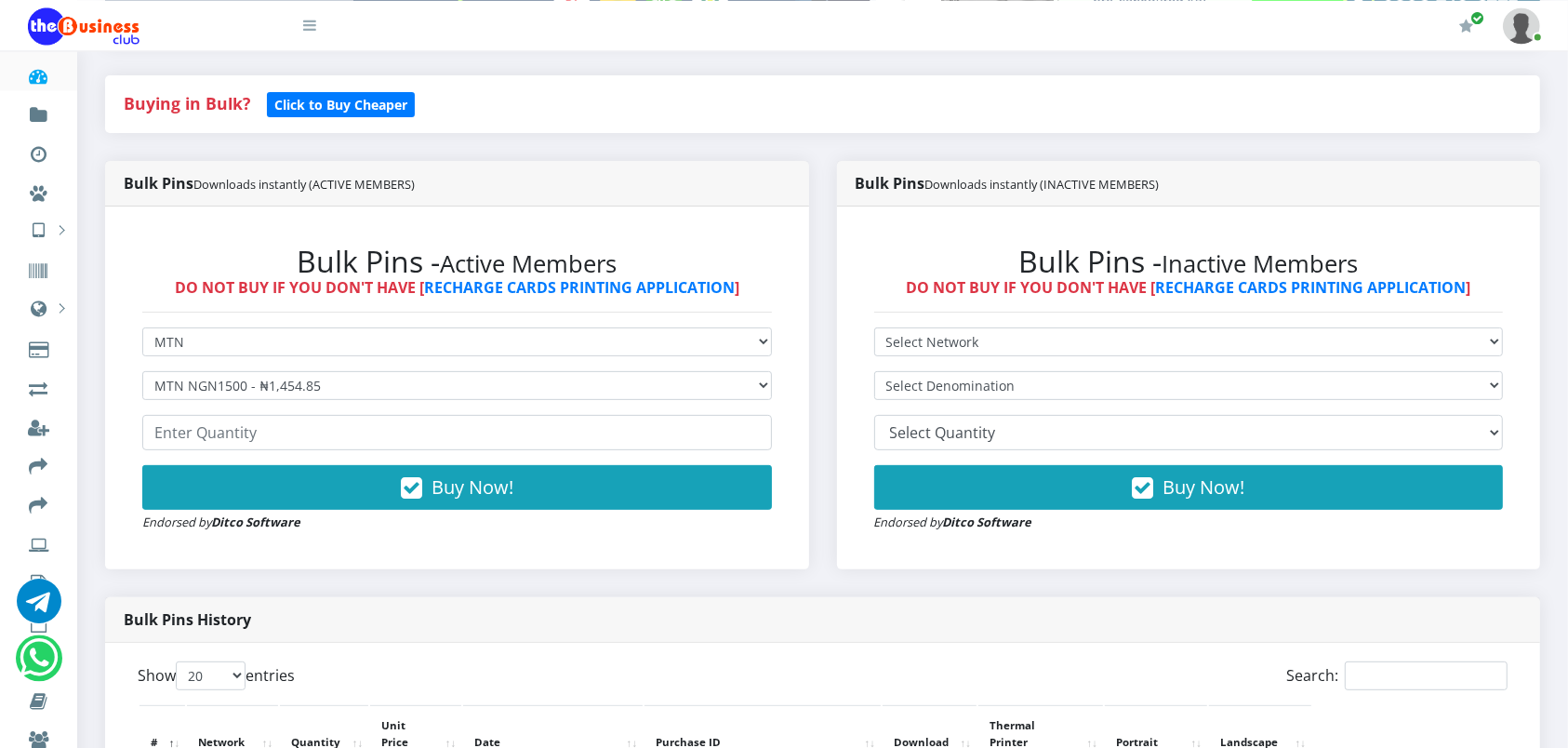 click at bounding box center [298, 19] 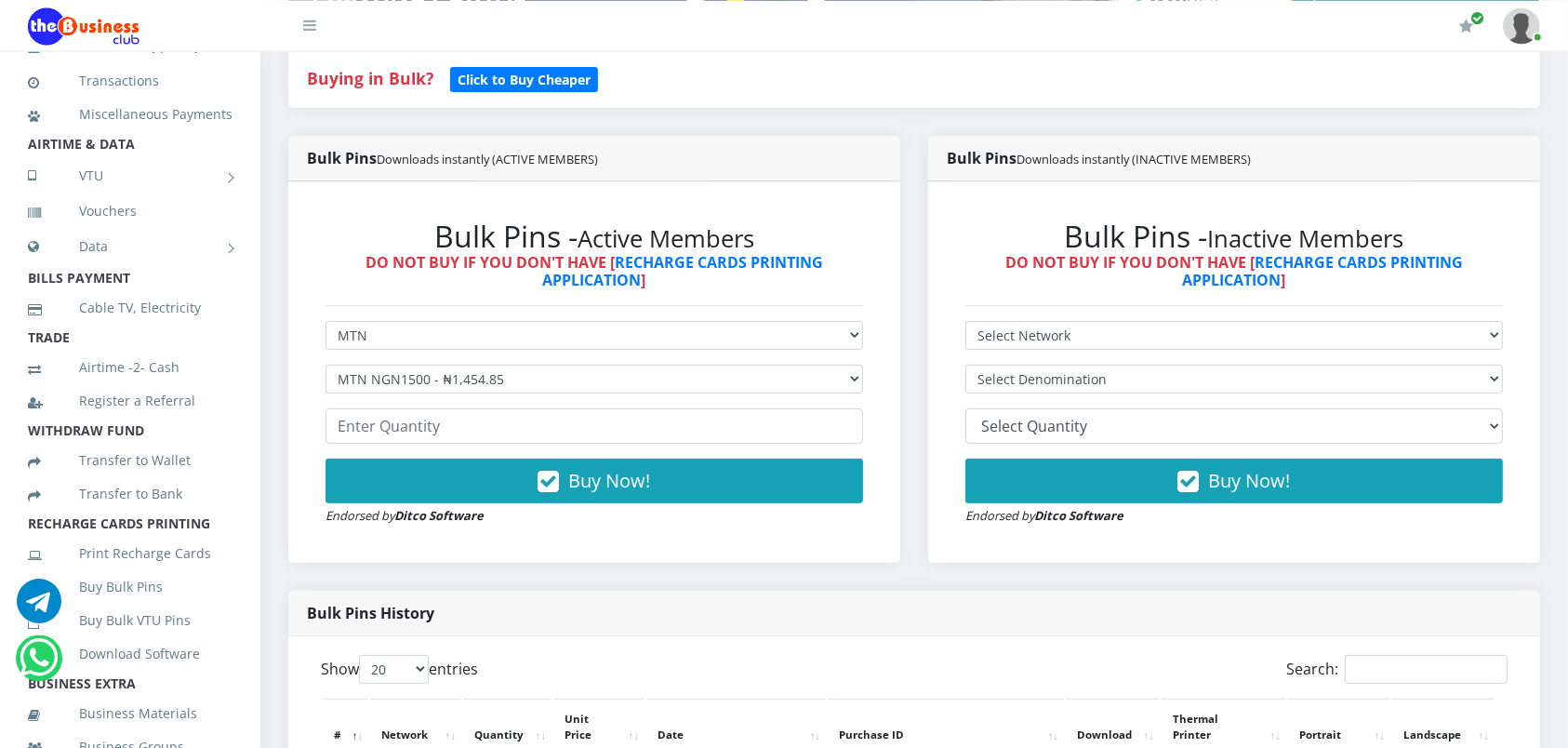 scroll, scrollTop: 274, scrollLeft: 0, axis: vertical 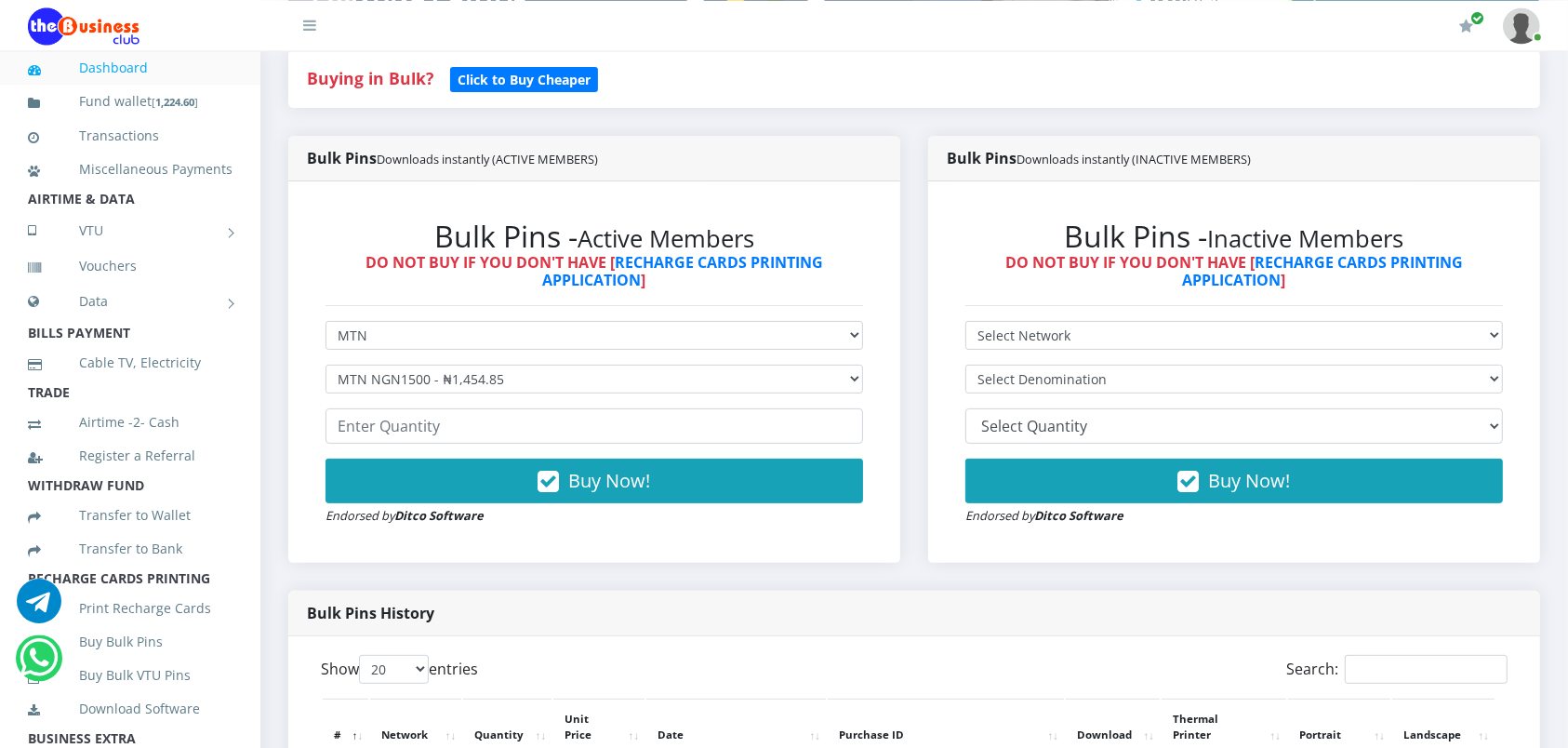 drag, startPoint x: 270, startPoint y: 344, endPoint x: 278, endPoint y: 485, distance: 141.22677 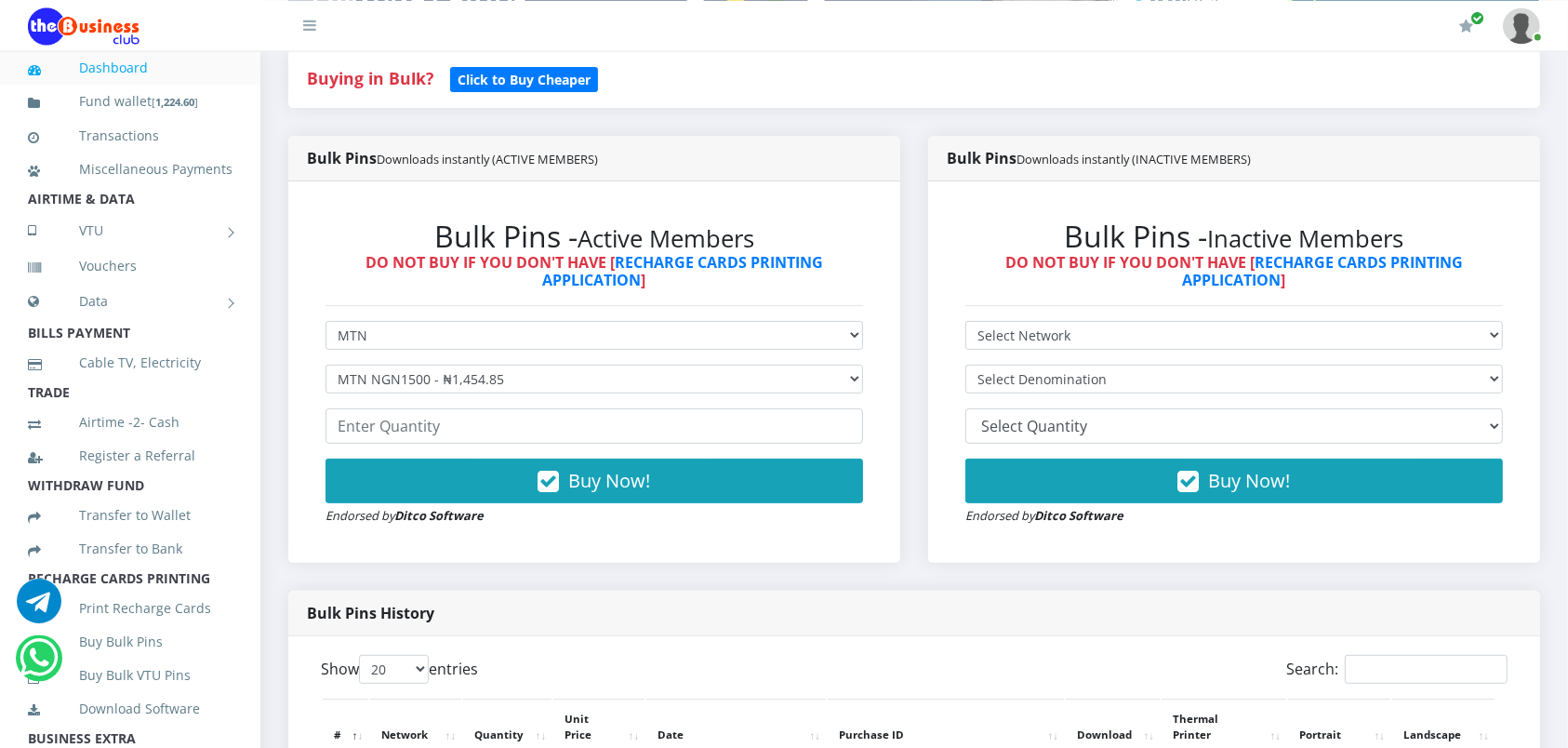 scroll, scrollTop: 315, scrollLeft: 0, axis: vertical 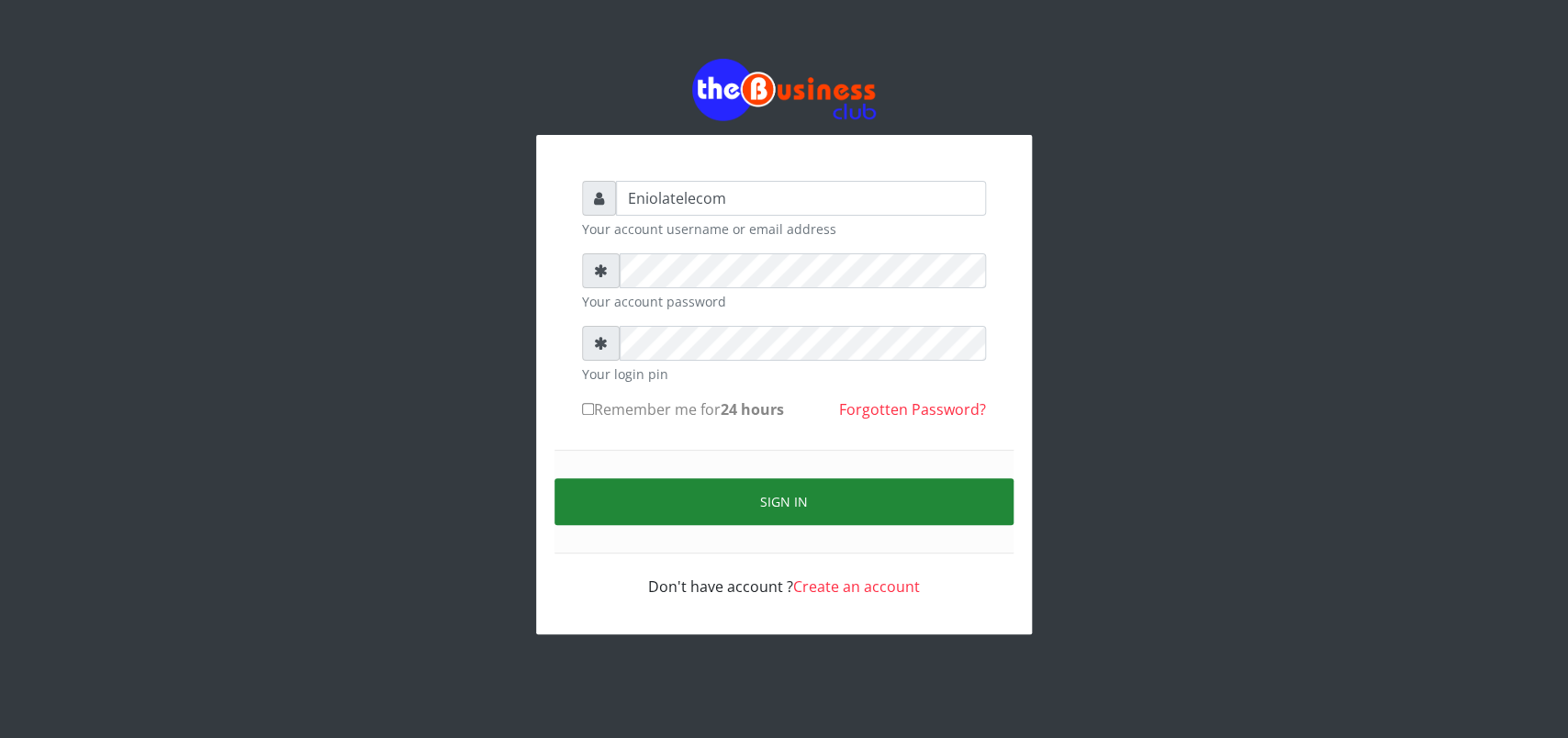 click on "Sign in" at bounding box center (784, 501) 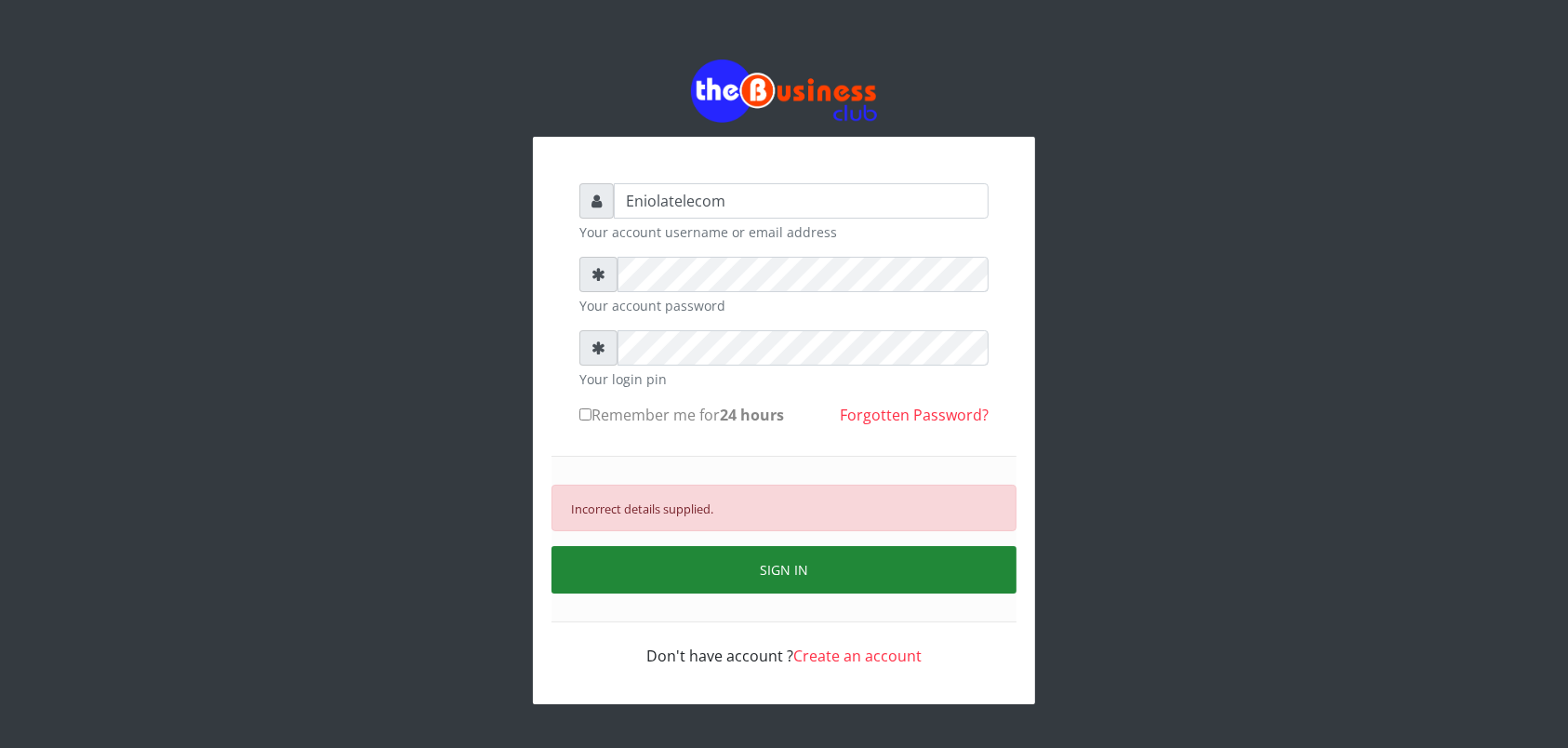 click on "SIGN IN" at bounding box center (784, 569) 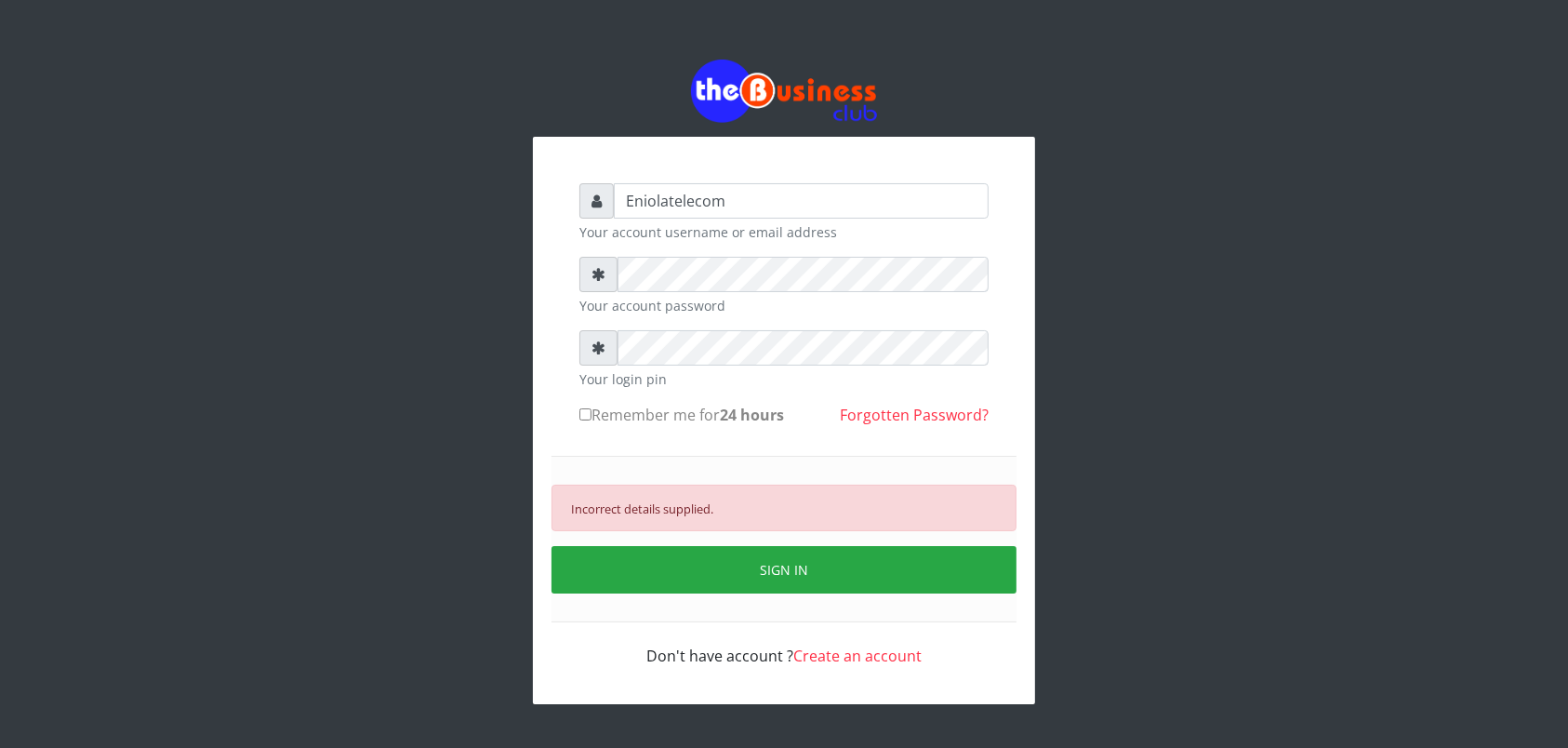 click at bounding box center [598, 274] 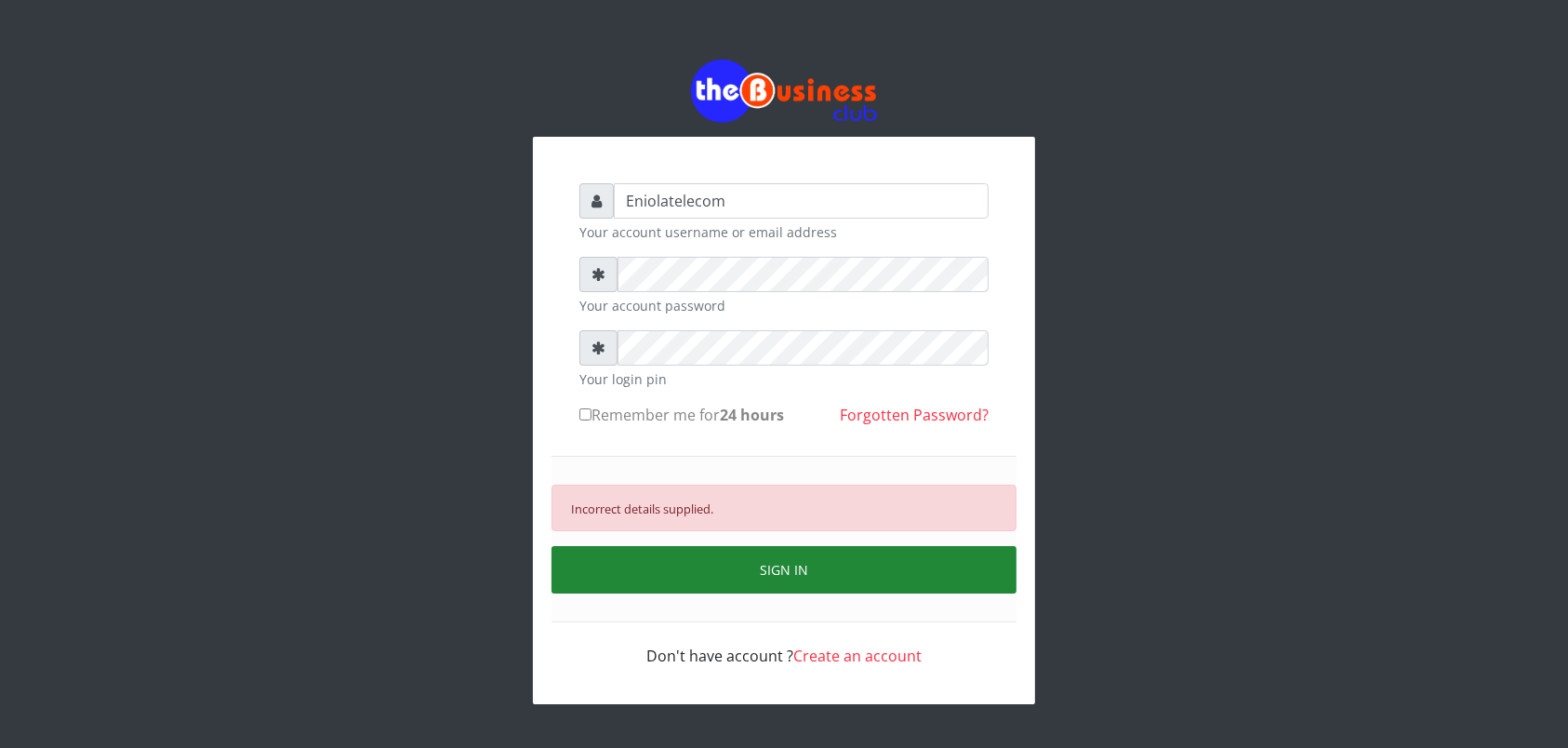 click on "SIGN IN" at bounding box center (784, 569) 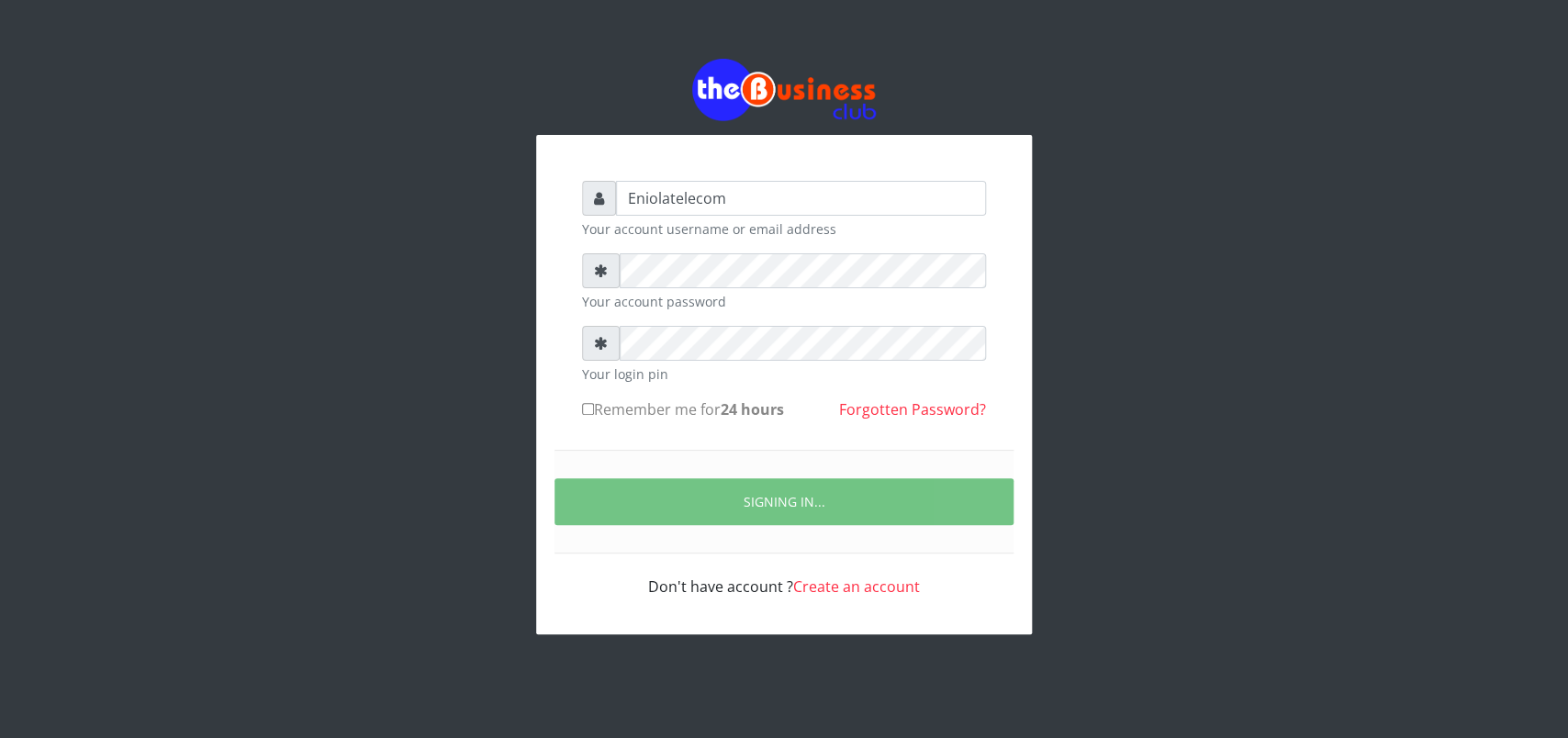 click on "SIGNING IN..." at bounding box center (784, 501) 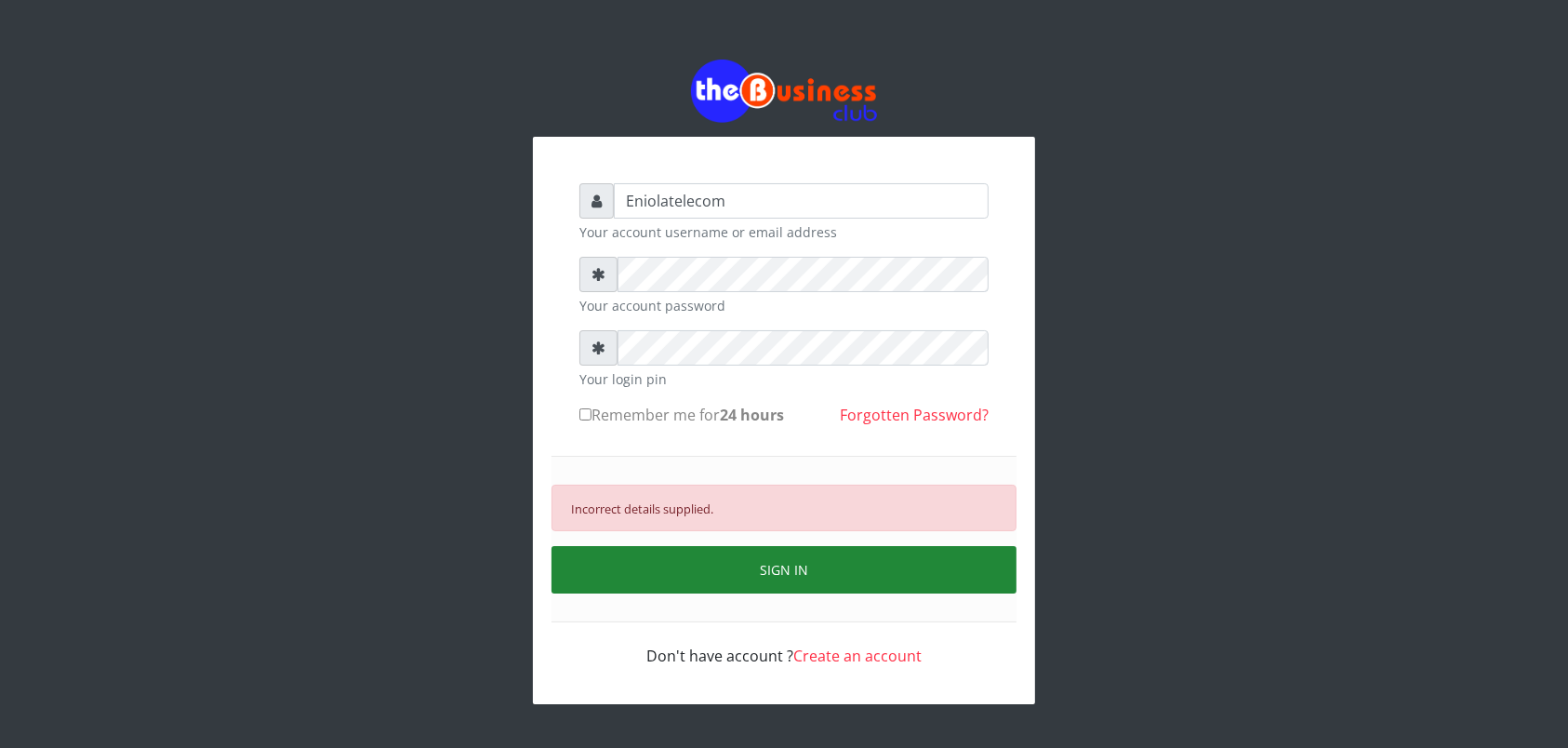 click on "SIGN IN" at bounding box center (784, 569) 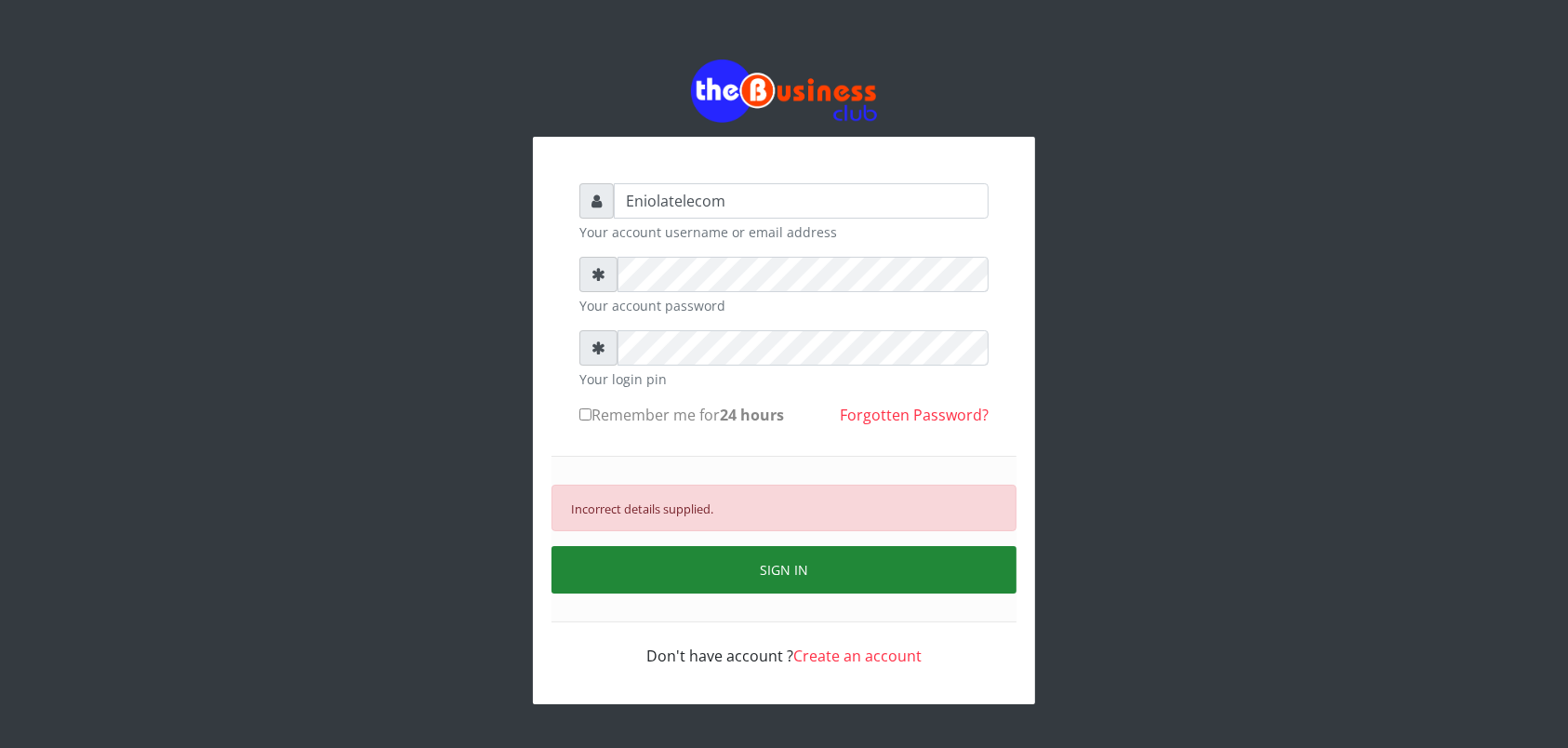 click on "SIGN IN" at bounding box center (784, 569) 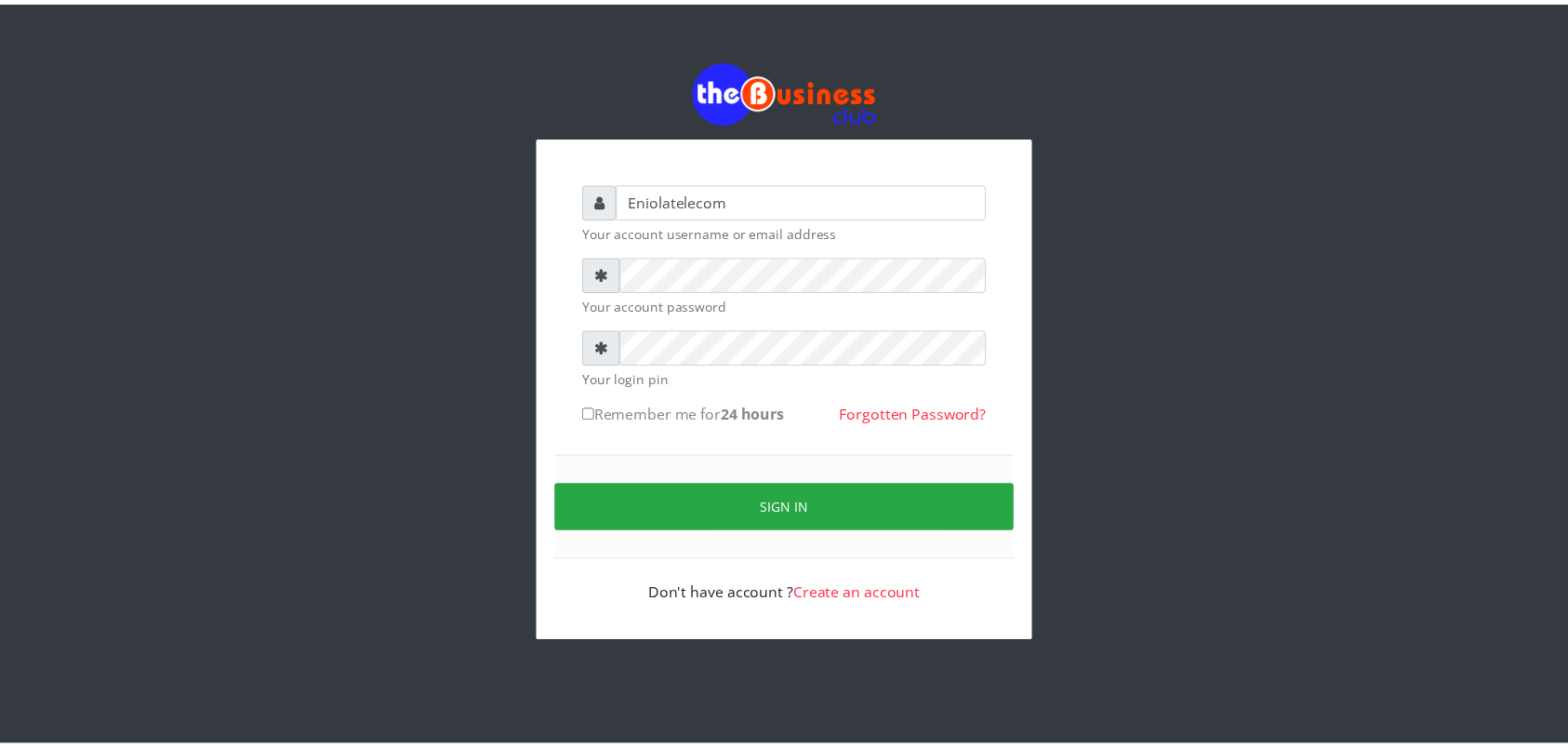 scroll, scrollTop: 0, scrollLeft: 0, axis: both 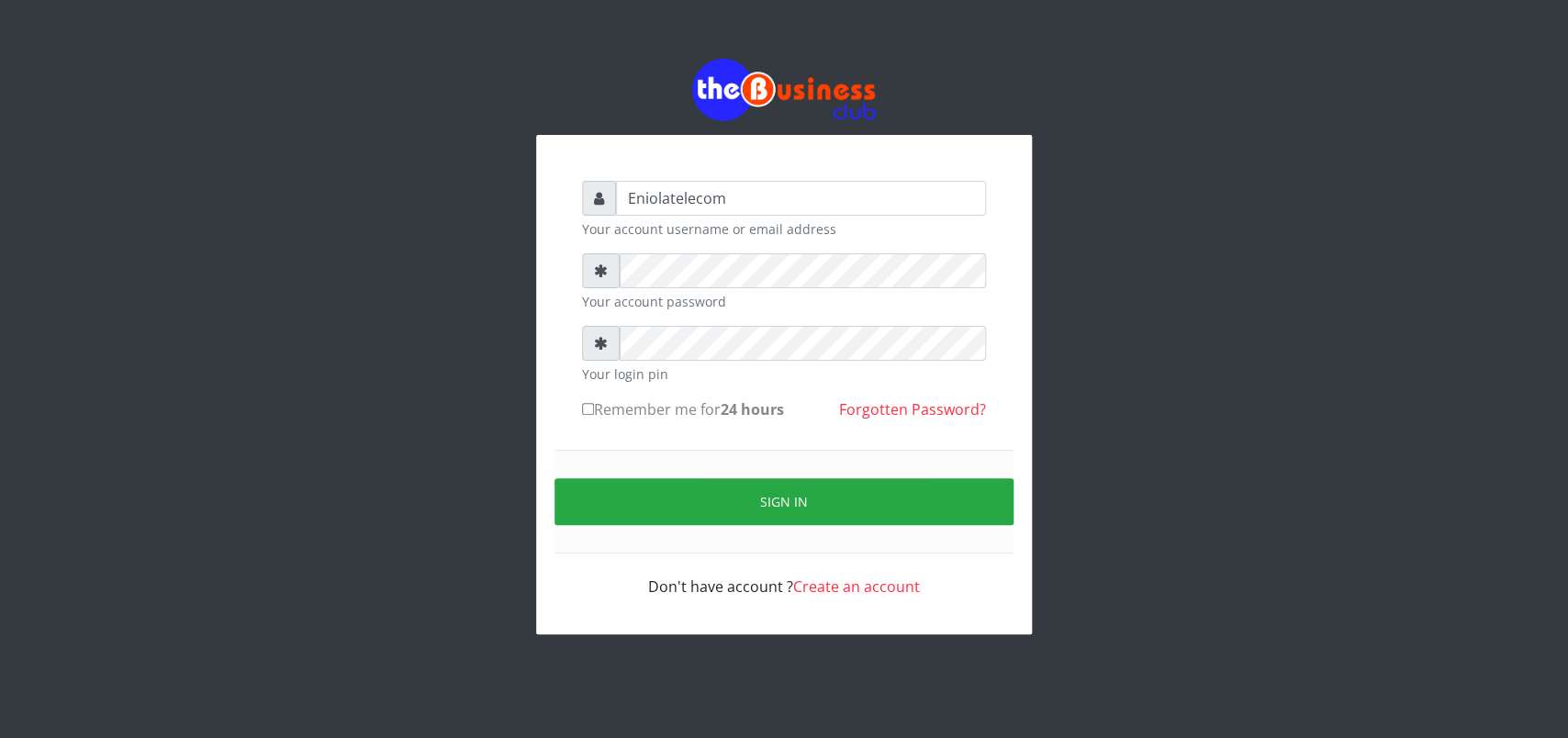 drag, startPoint x: 40, startPoint y: 33, endPoint x: 60, endPoint y: 58, distance: 32.01562 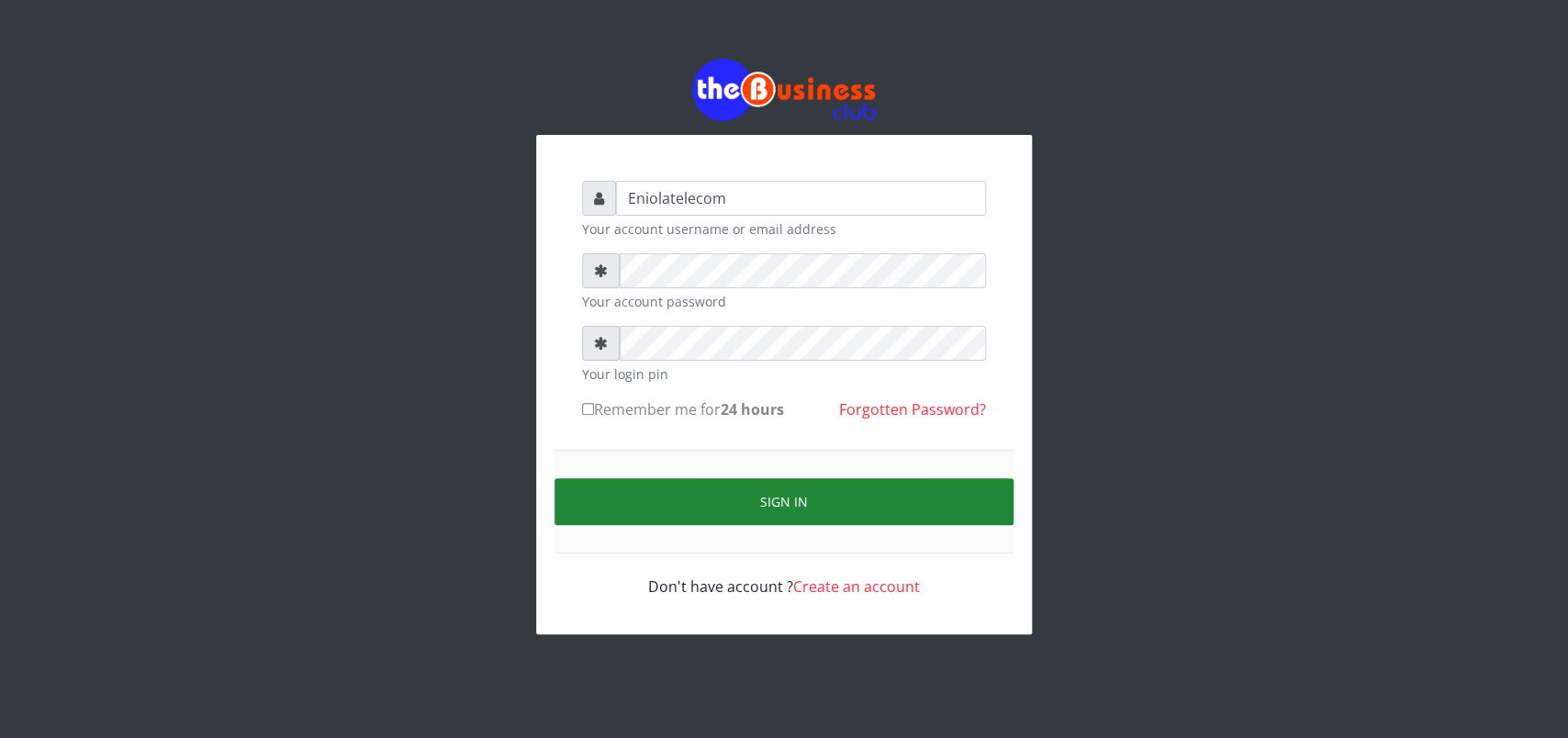 click on "Sign in" at bounding box center [784, 501] 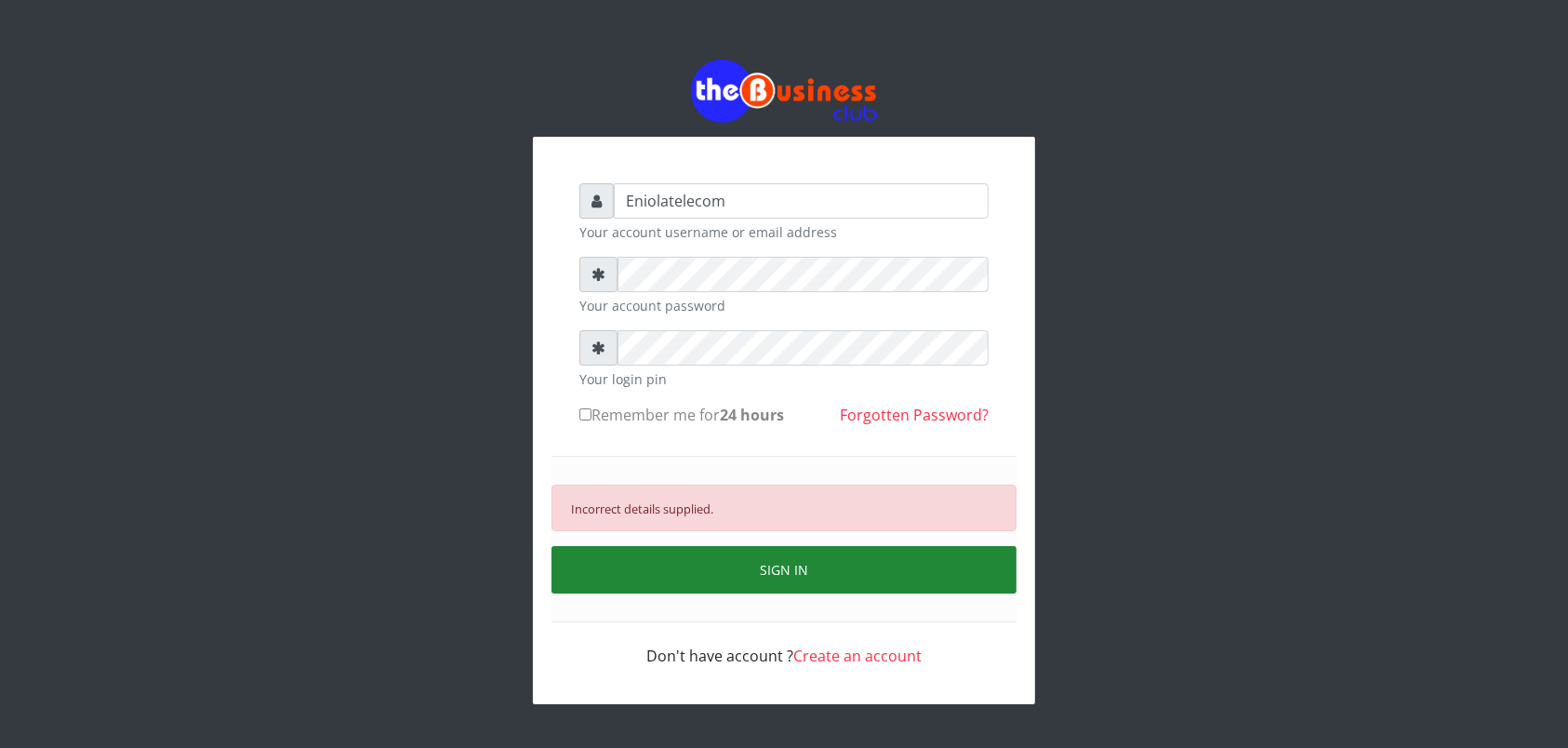 click on "SIGN IN" at bounding box center (784, 569) 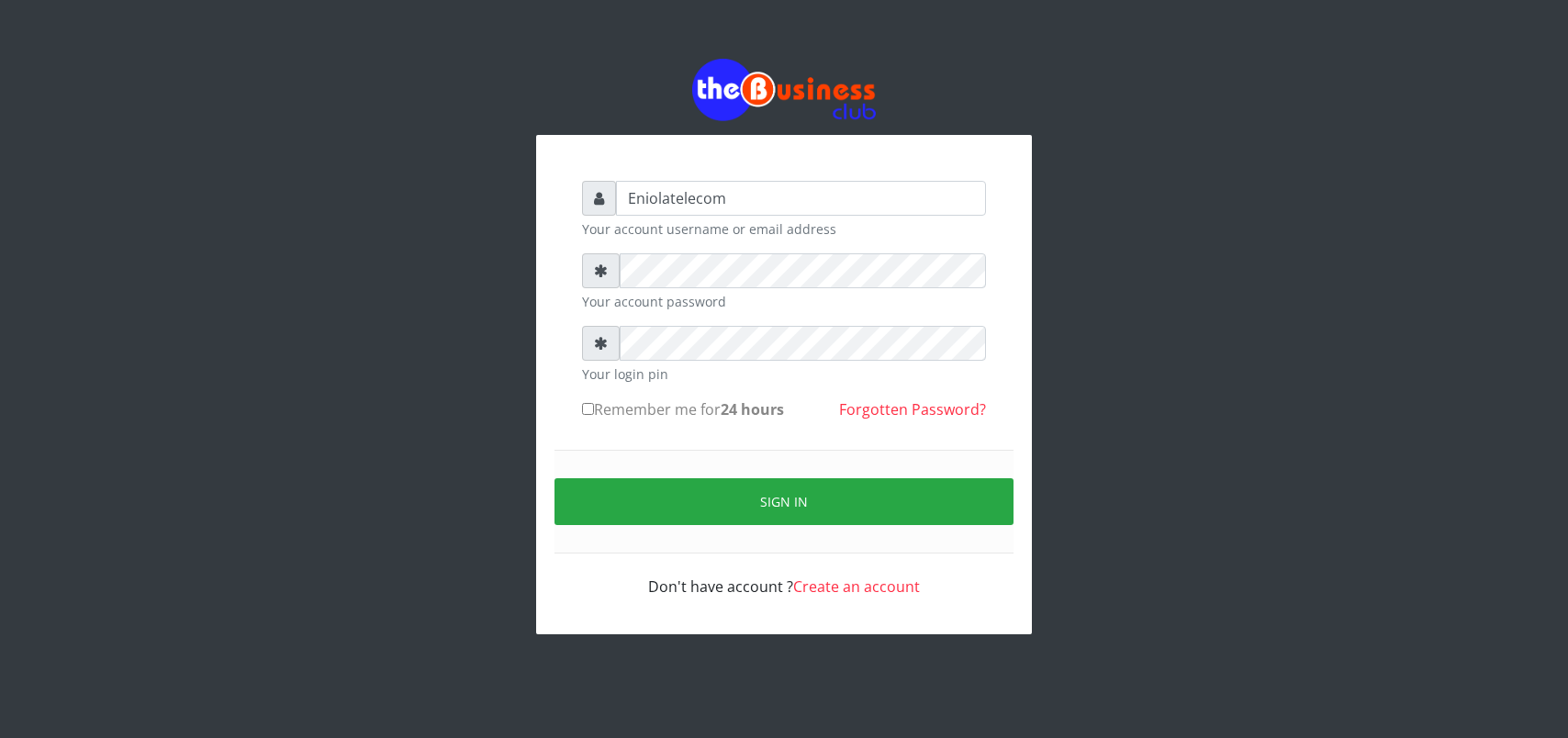 scroll, scrollTop: 0, scrollLeft: 0, axis: both 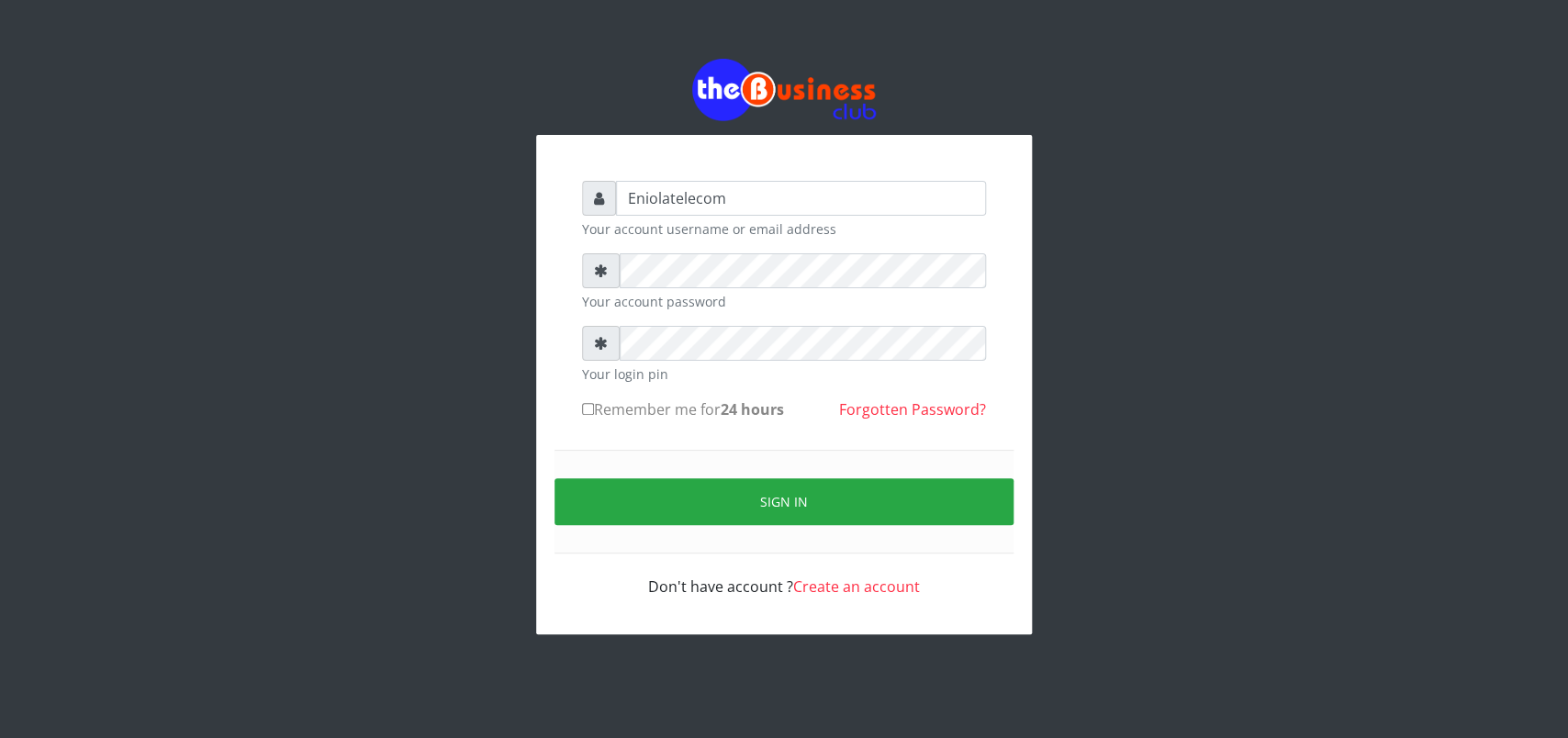 click on "Eniolatelecom
[EMAIL]
[PASSWORD]
[PIN]
Remember me for  24 hours
Forgotten Password?" at bounding box center [784, 346] 